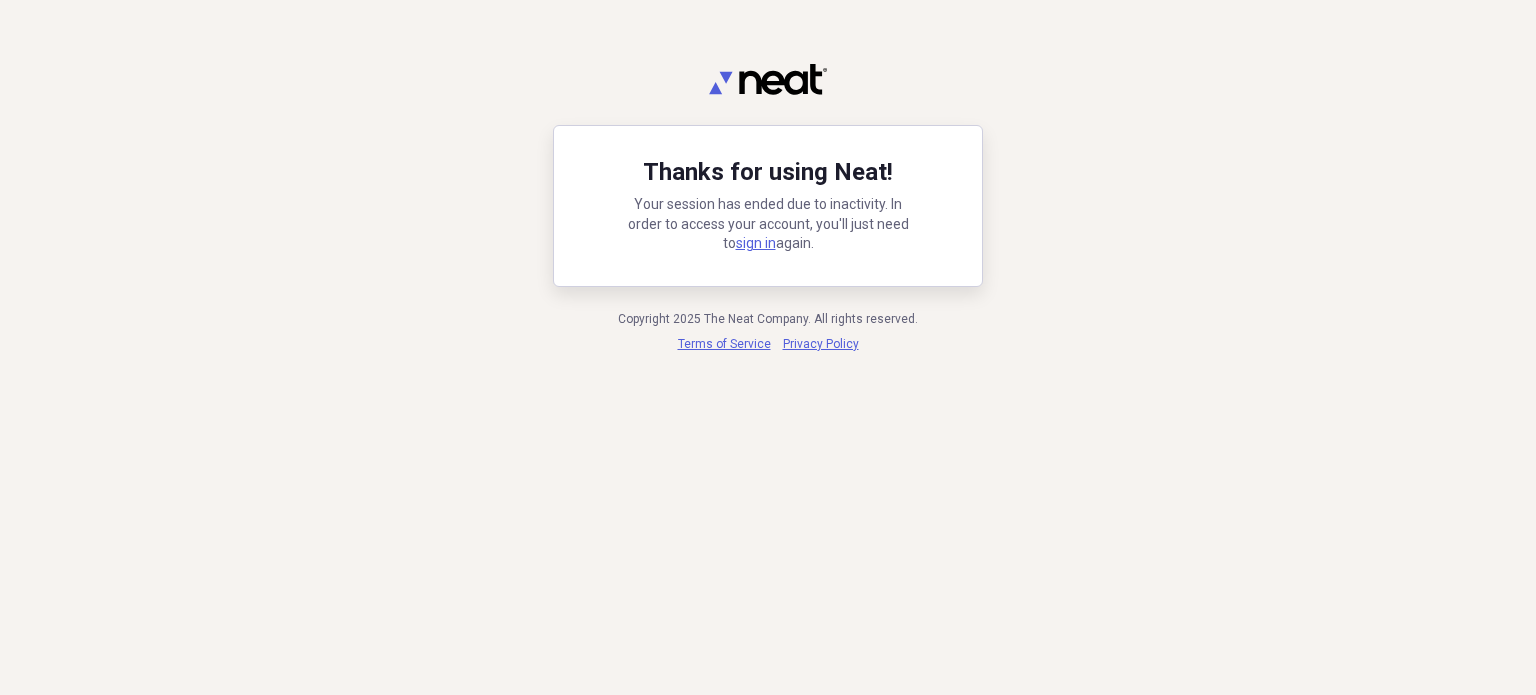 scroll, scrollTop: 0, scrollLeft: 0, axis: both 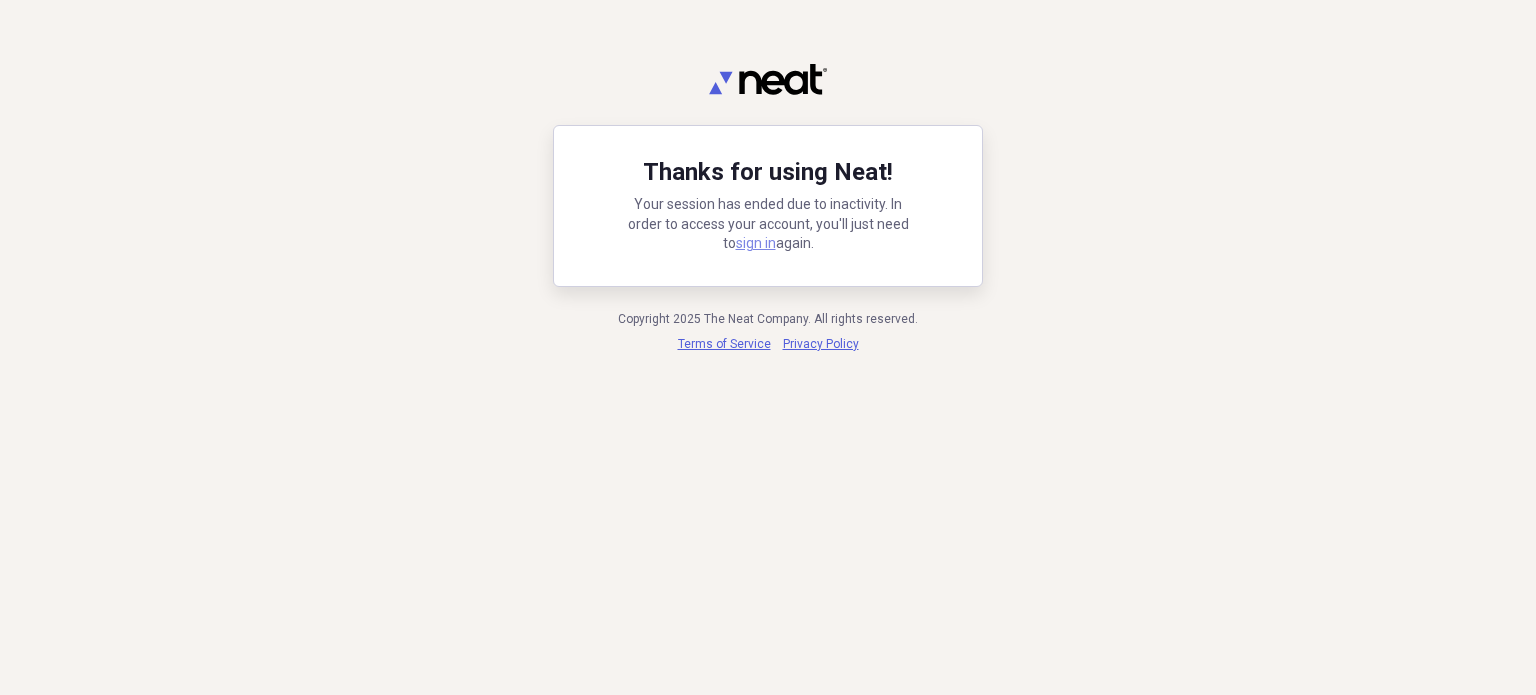click on "sign in" at bounding box center [756, 243] 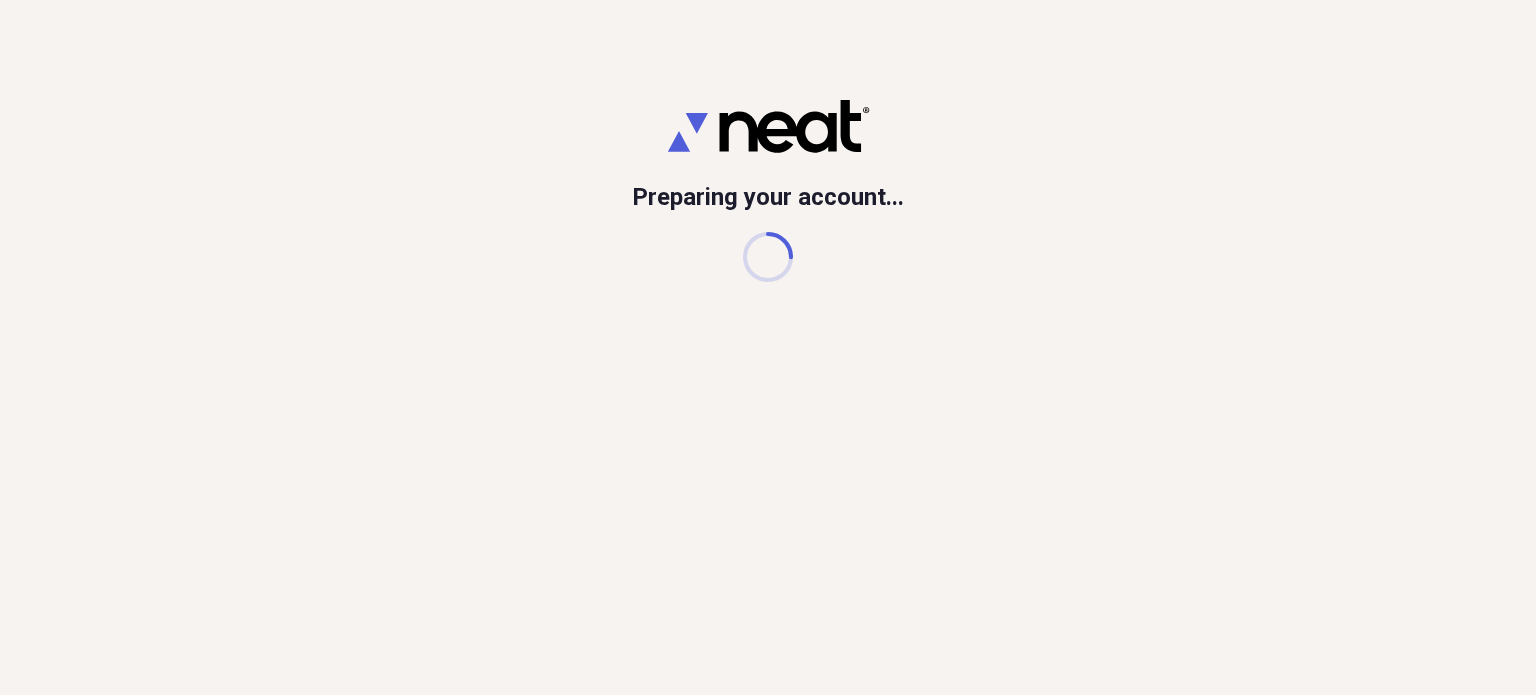 scroll, scrollTop: 0, scrollLeft: 0, axis: both 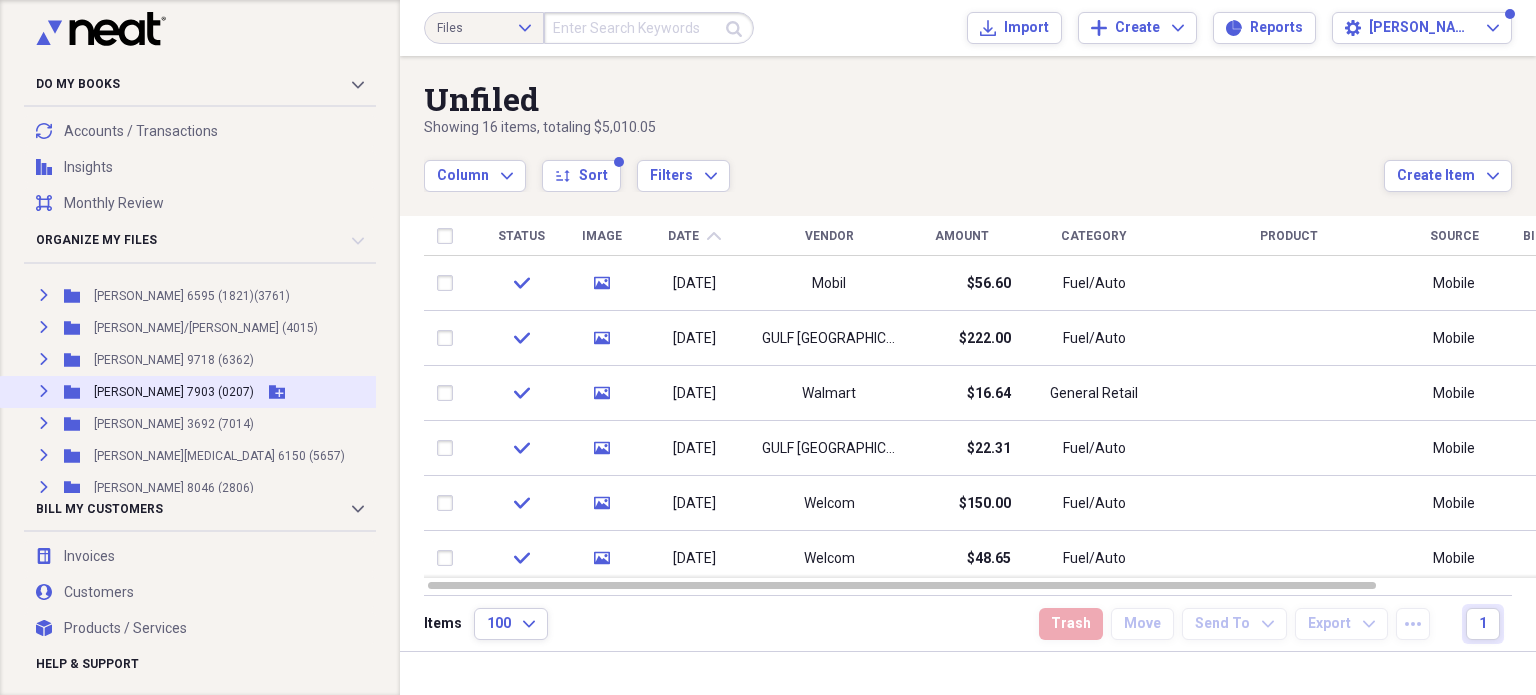 click 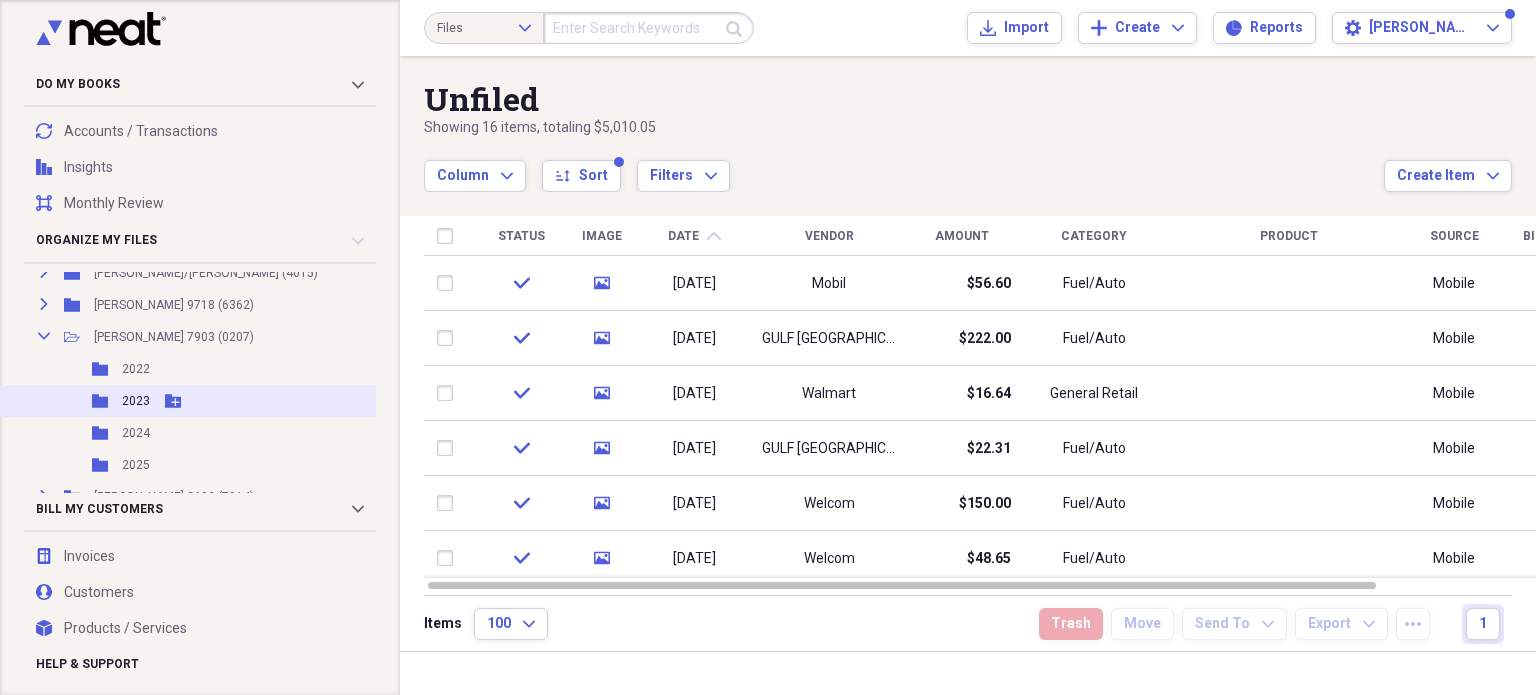 scroll, scrollTop: 800, scrollLeft: 0, axis: vertical 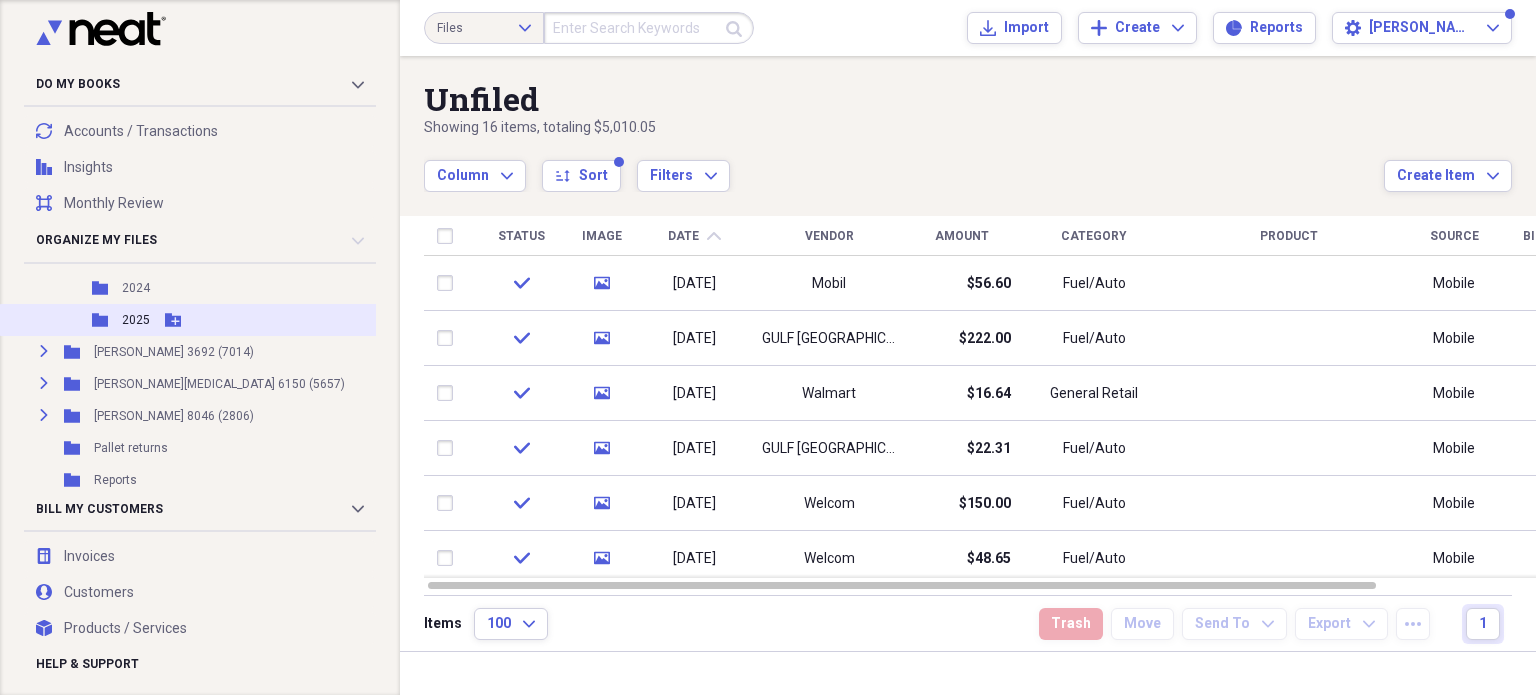 click on "2025" at bounding box center (136, 320) 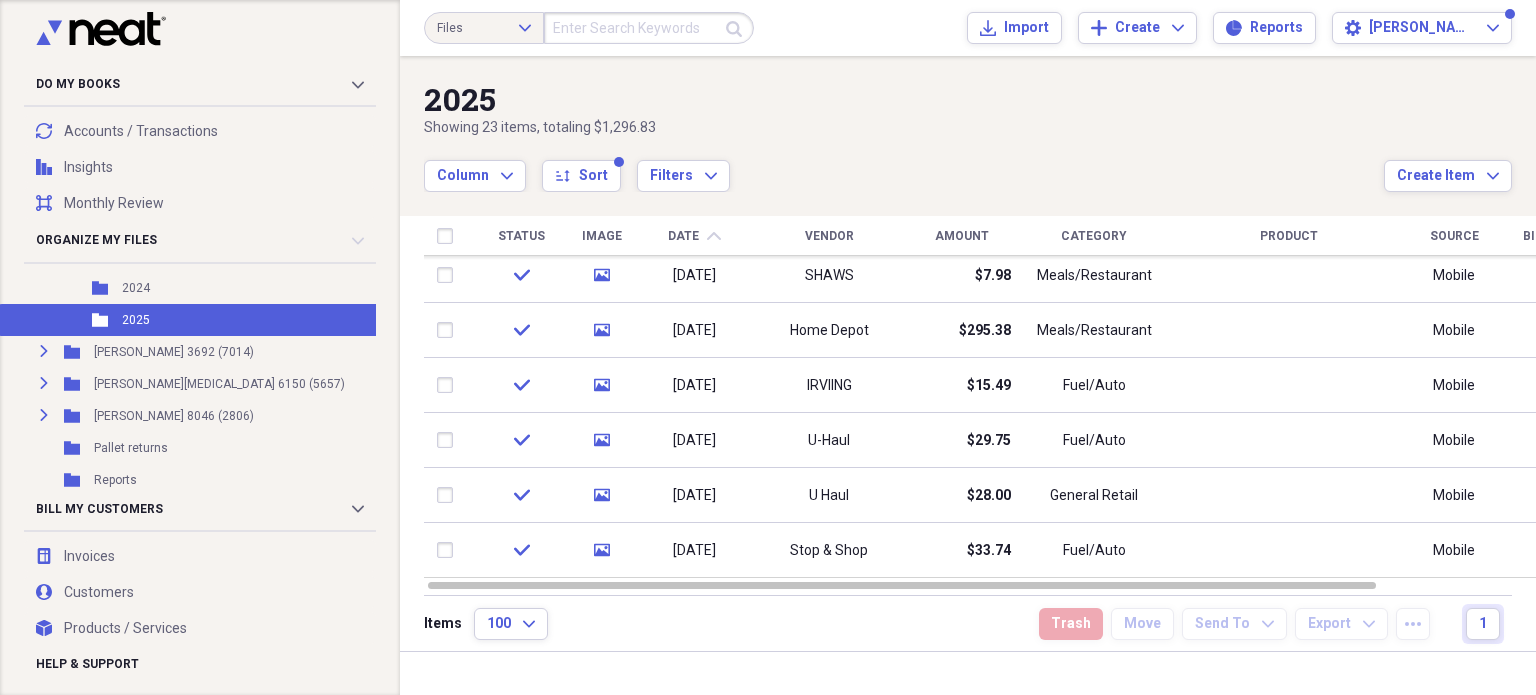 drag, startPoint x: 1531, startPoint y: 423, endPoint x: 1545, endPoint y: 620, distance: 197.49684 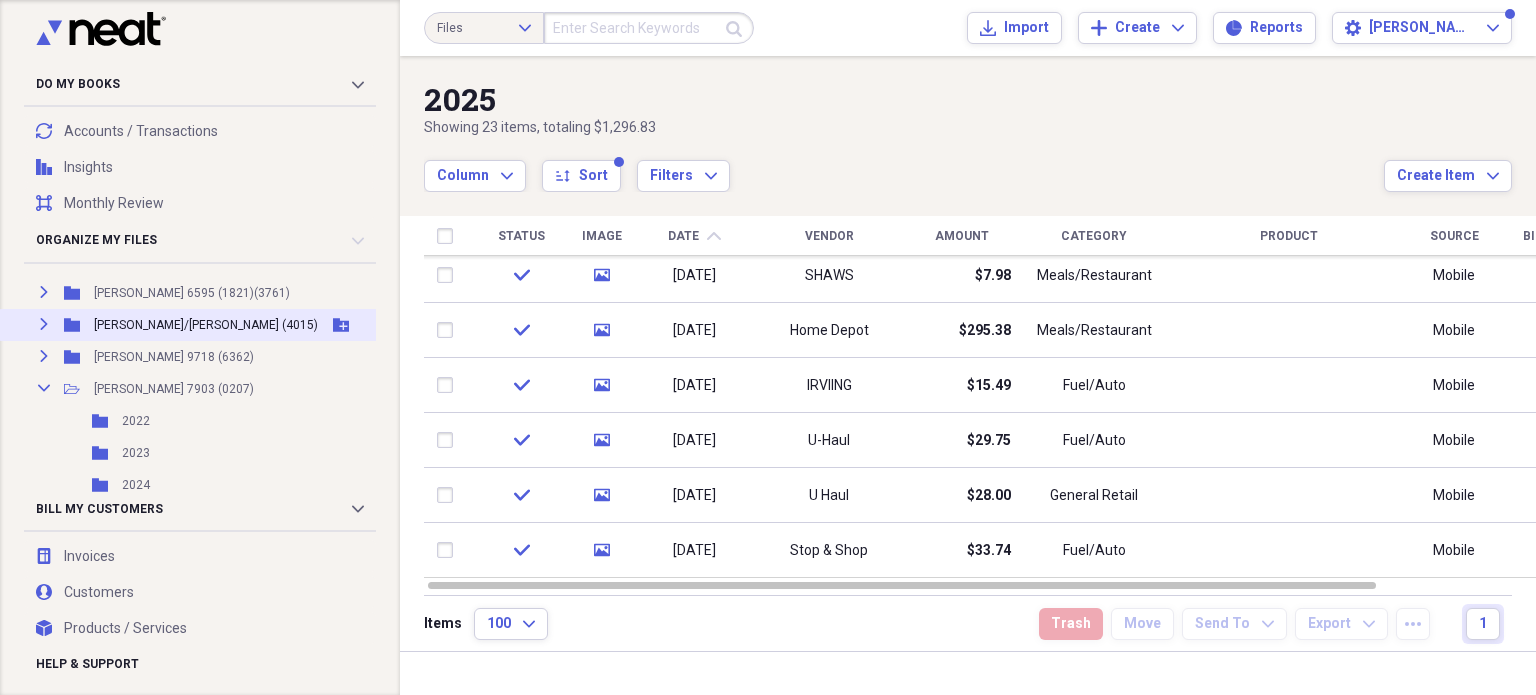 scroll, scrollTop: 600, scrollLeft: 0, axis: vertical 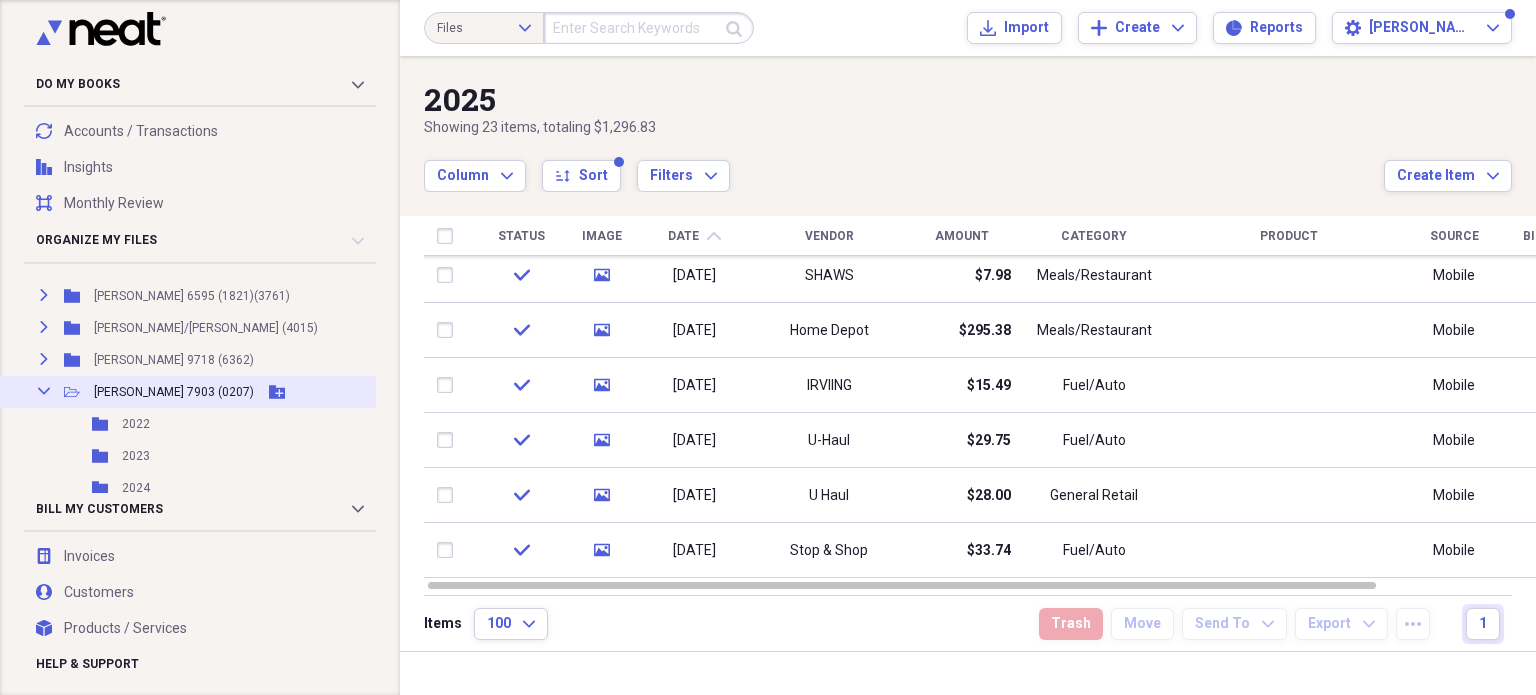 click on "Collapse" 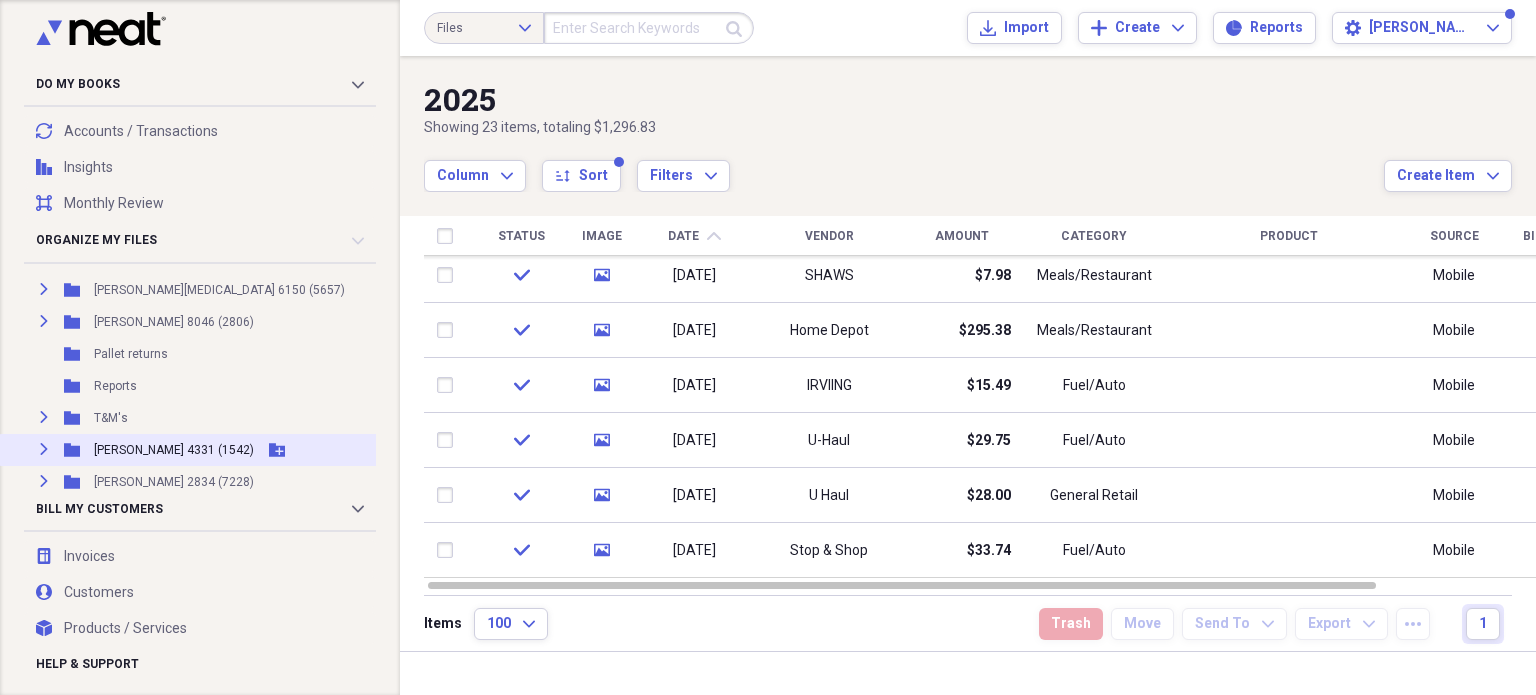 scroll, scrollTop: 732, scrollLeft: 0, axis: vertical 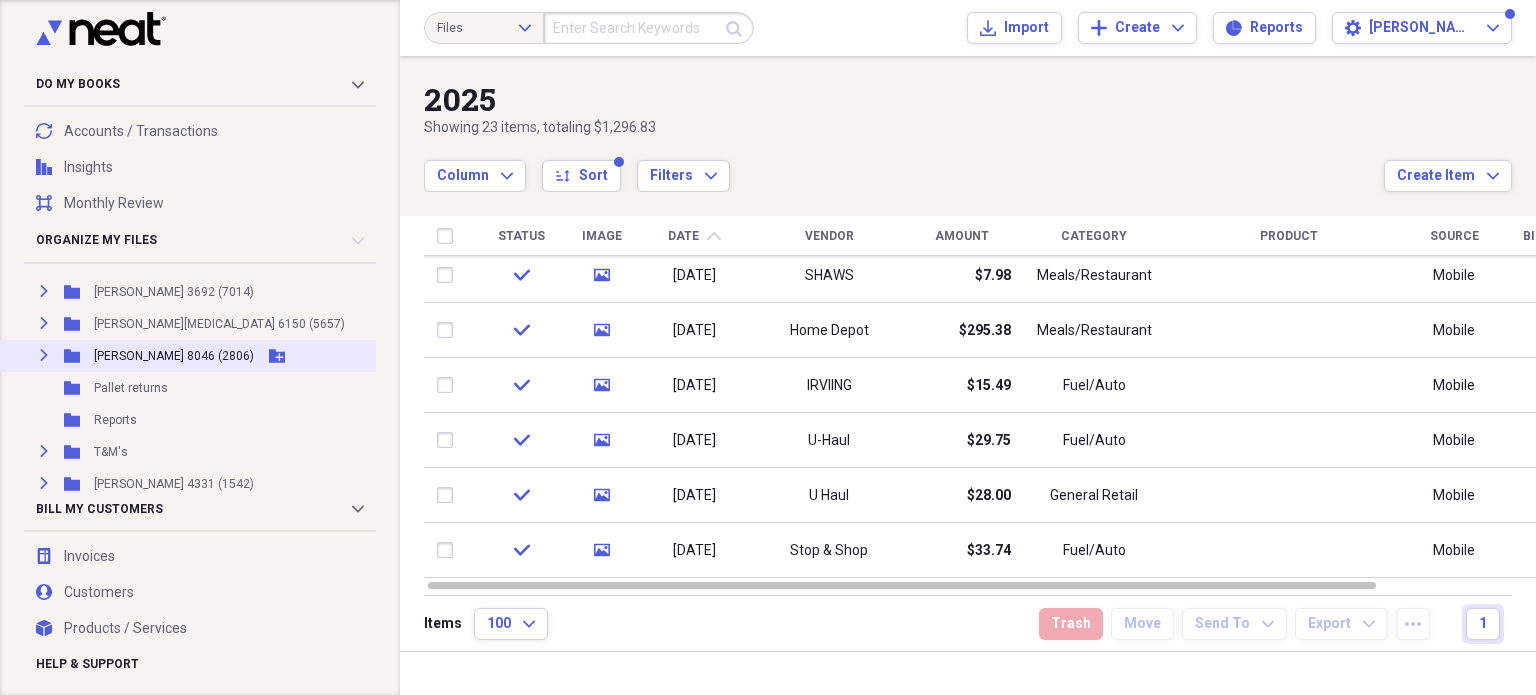 click 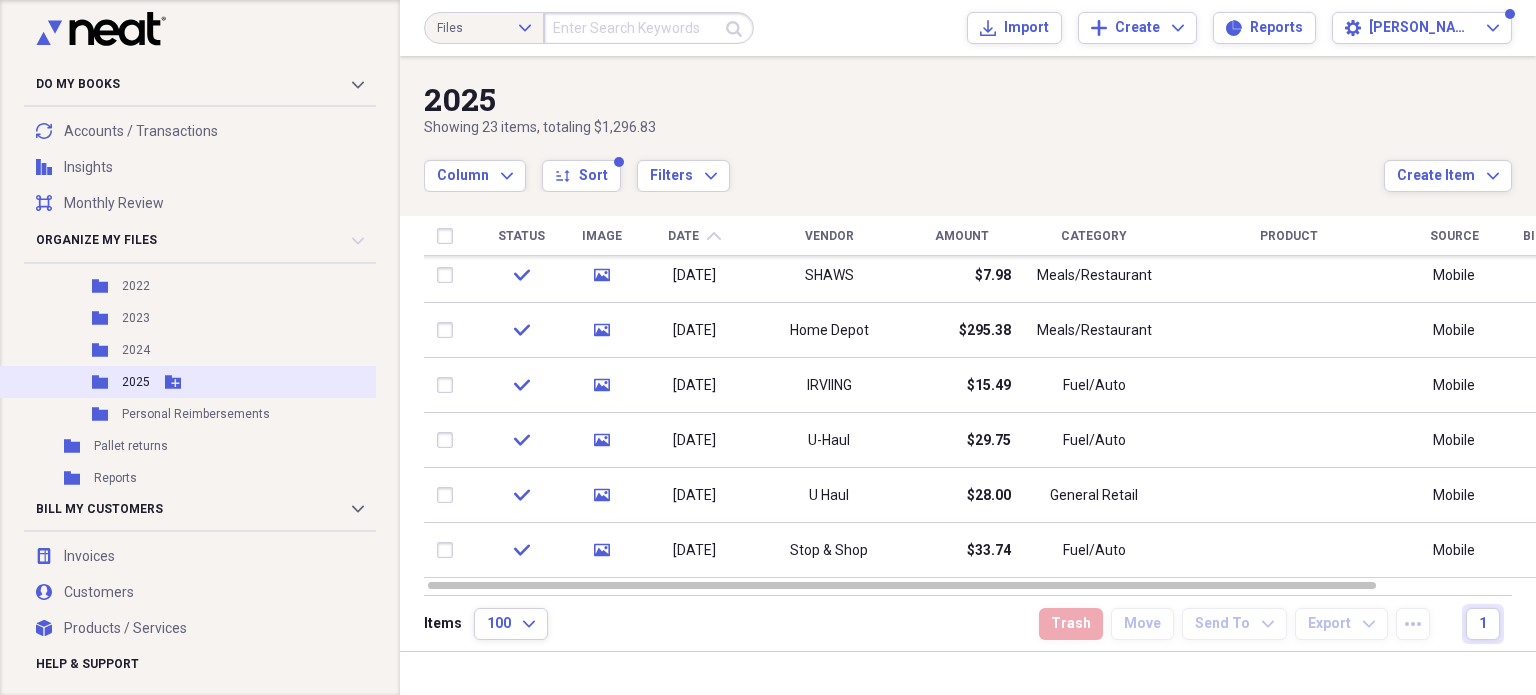 scroll, scrollTop: 932, scrollLeft: 0, axis: vertical 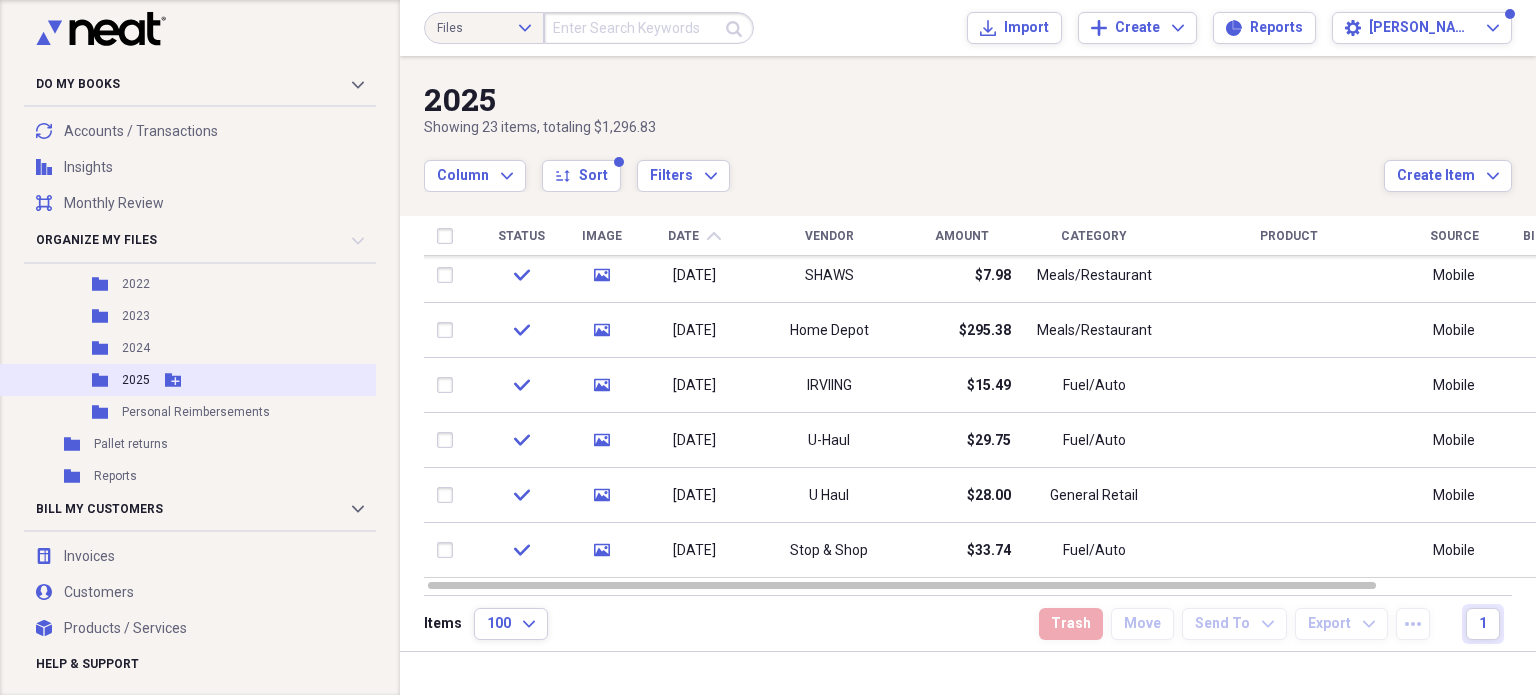 click on "2025" at bounding box center (136, 380) 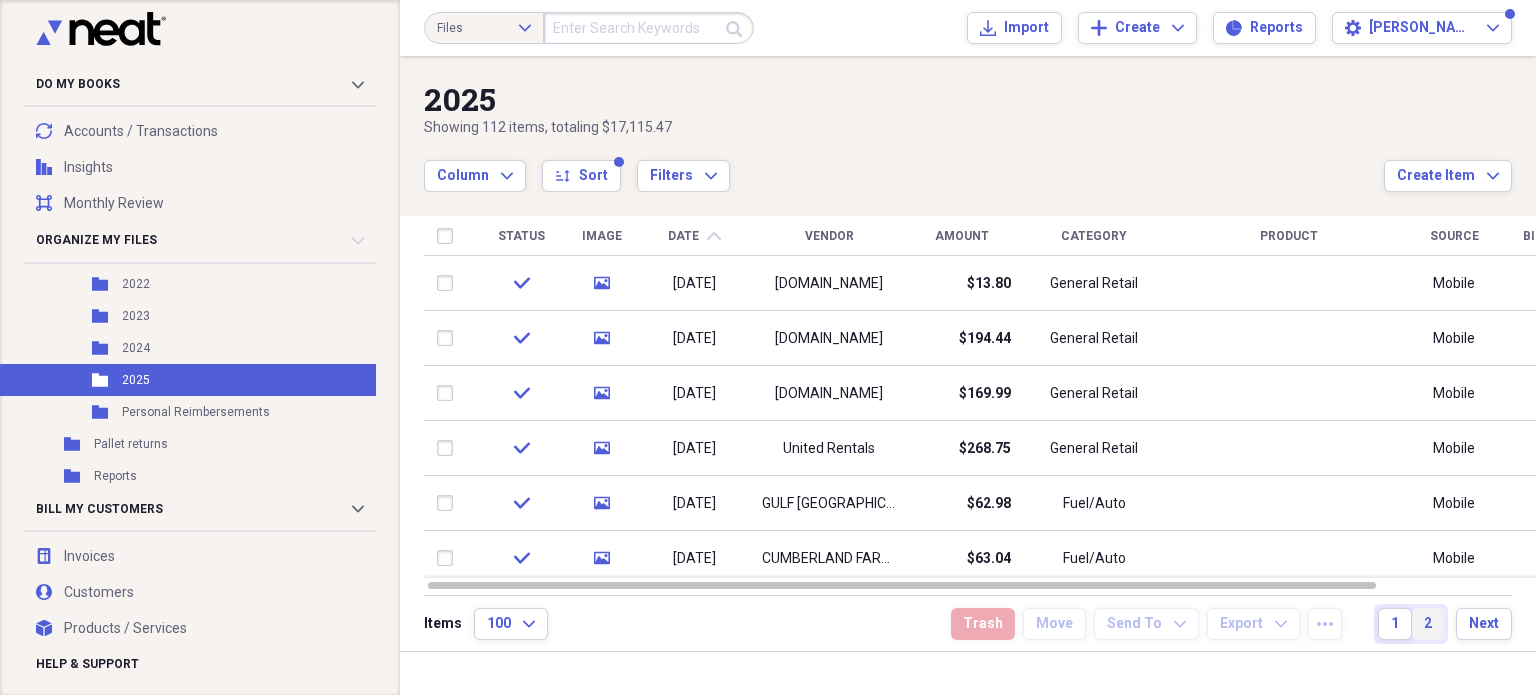 click on "2" at bounding box center [1428, 624] 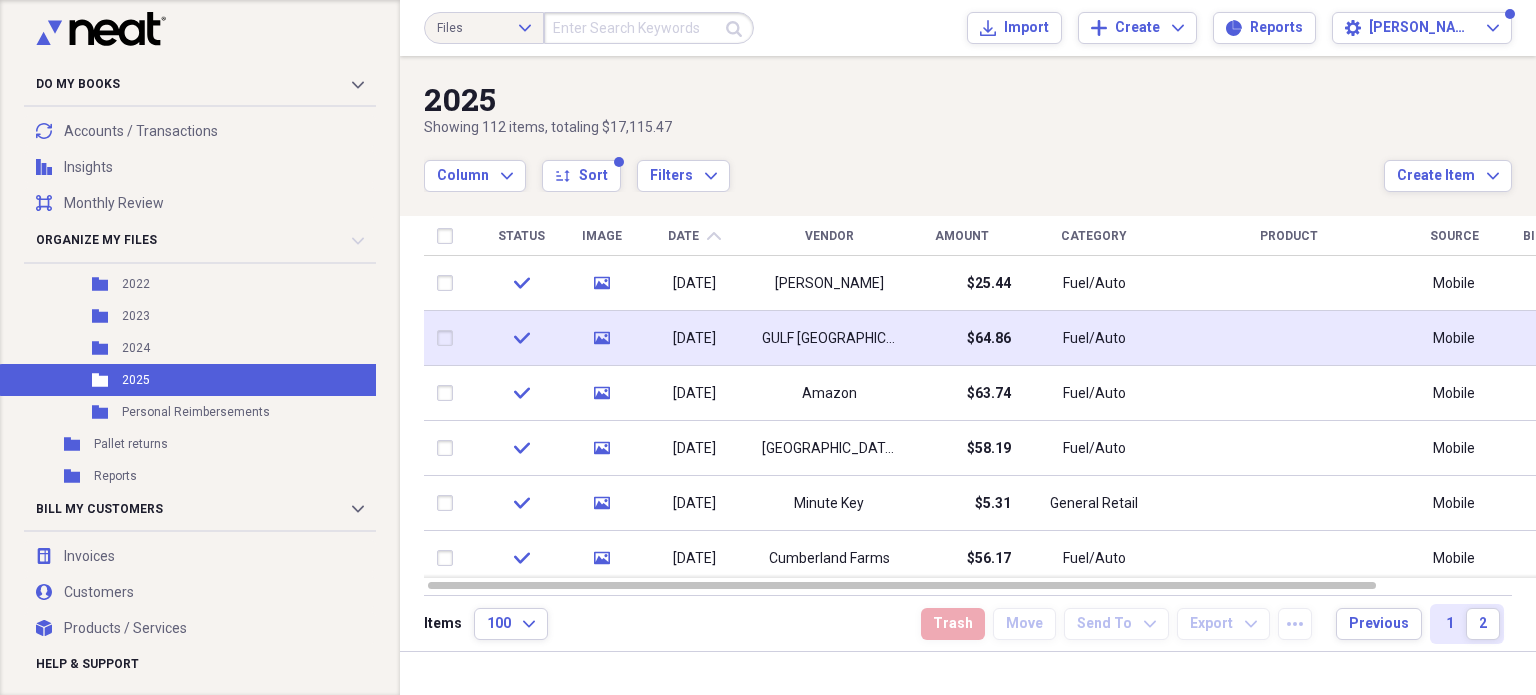 click on "$64.86" at bounding box center [961, 338] 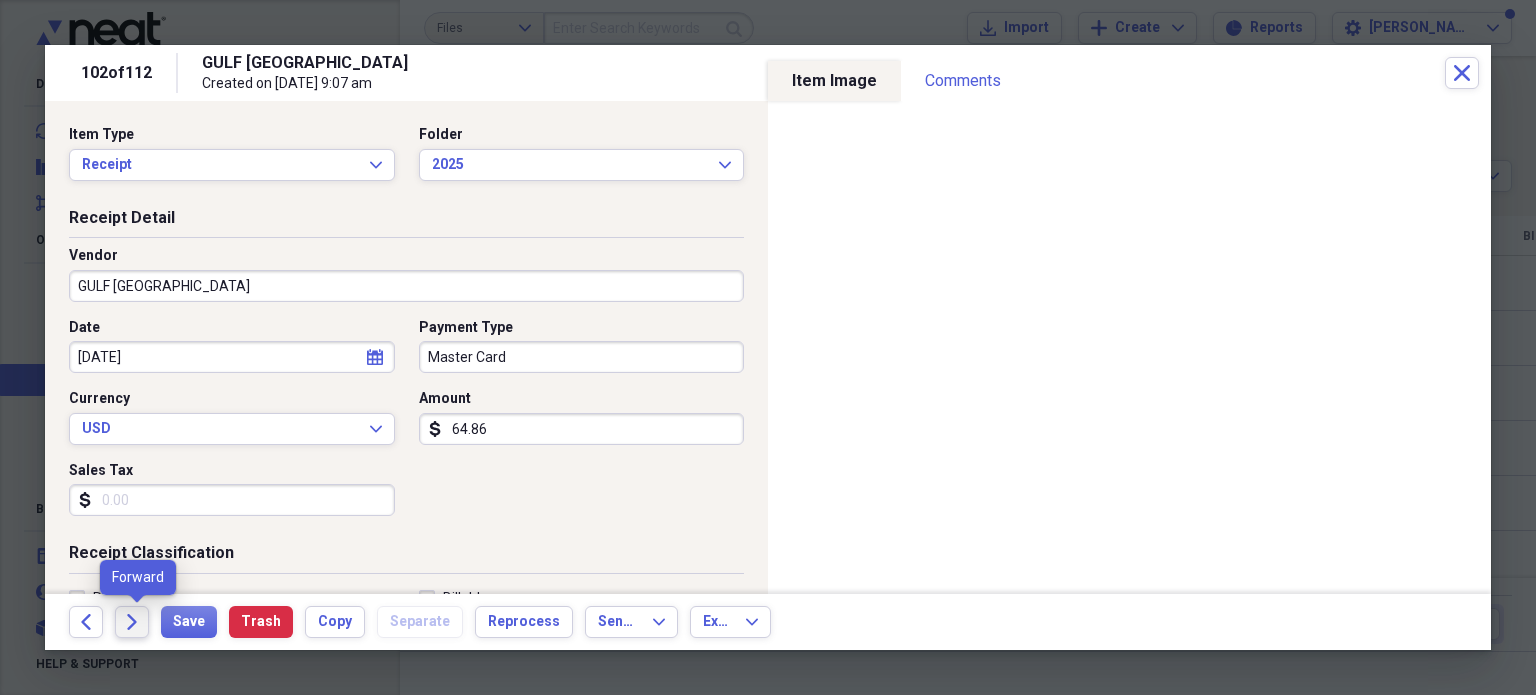 click on "Forward" at bounding box center [132, 622] 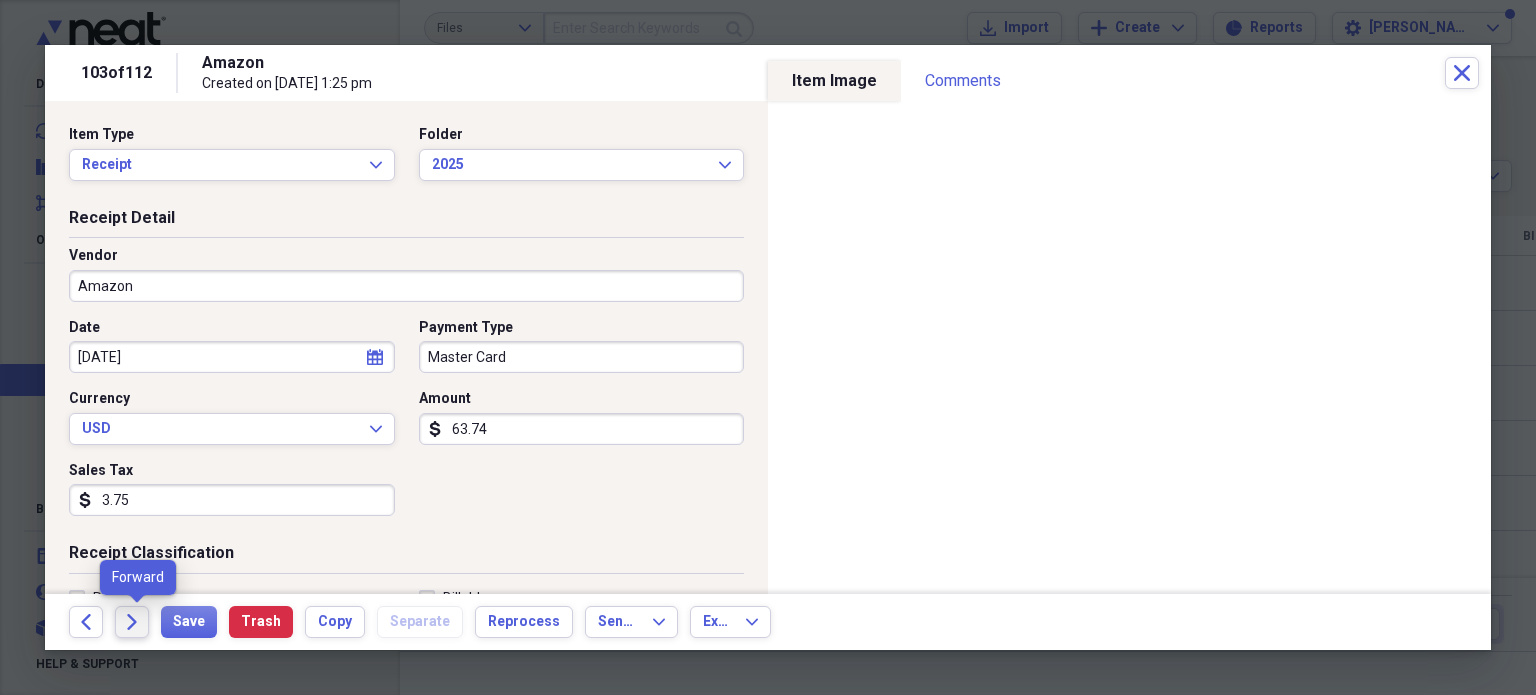 click on "Forward" at bounding box center [132, 622] 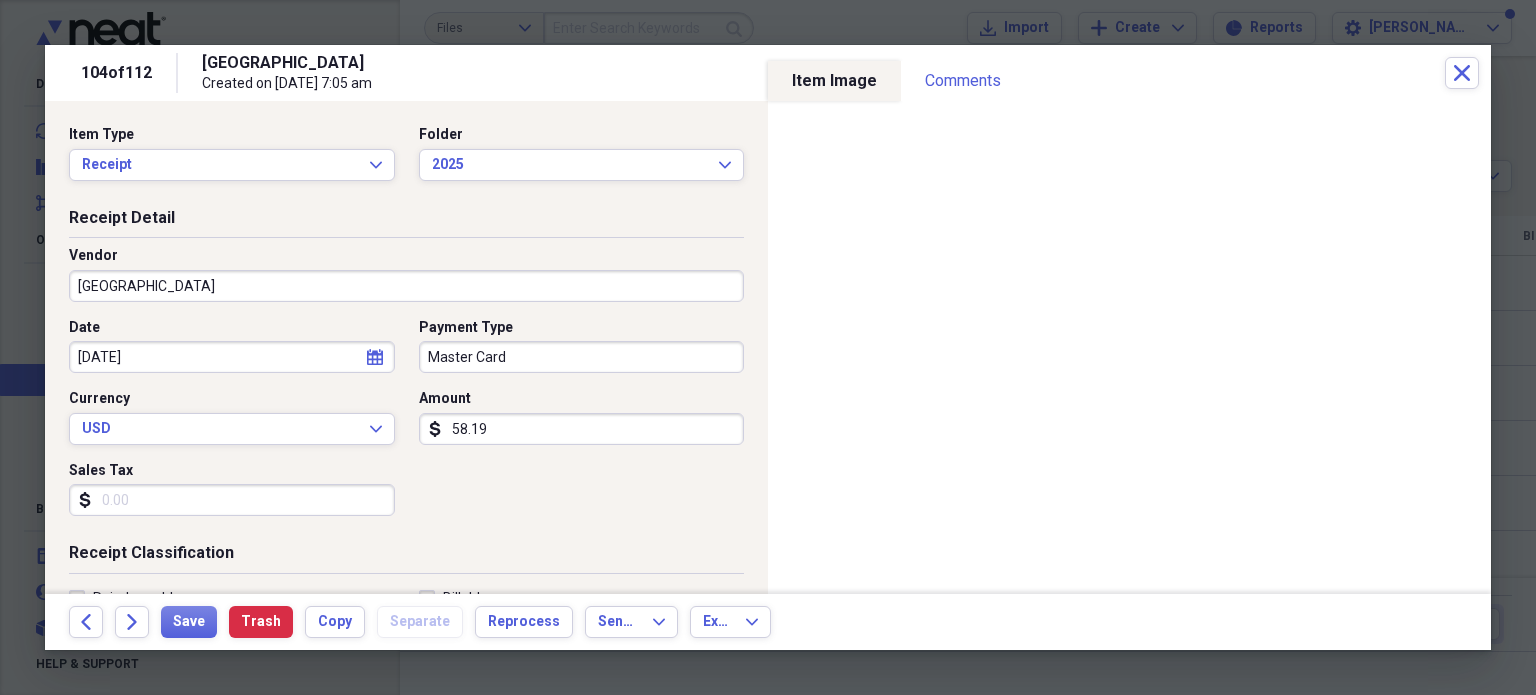click on "Back Forward Save Trash Copy Separate Reprocess Send To Expand Export Expand" at bounding box center (768, 622) 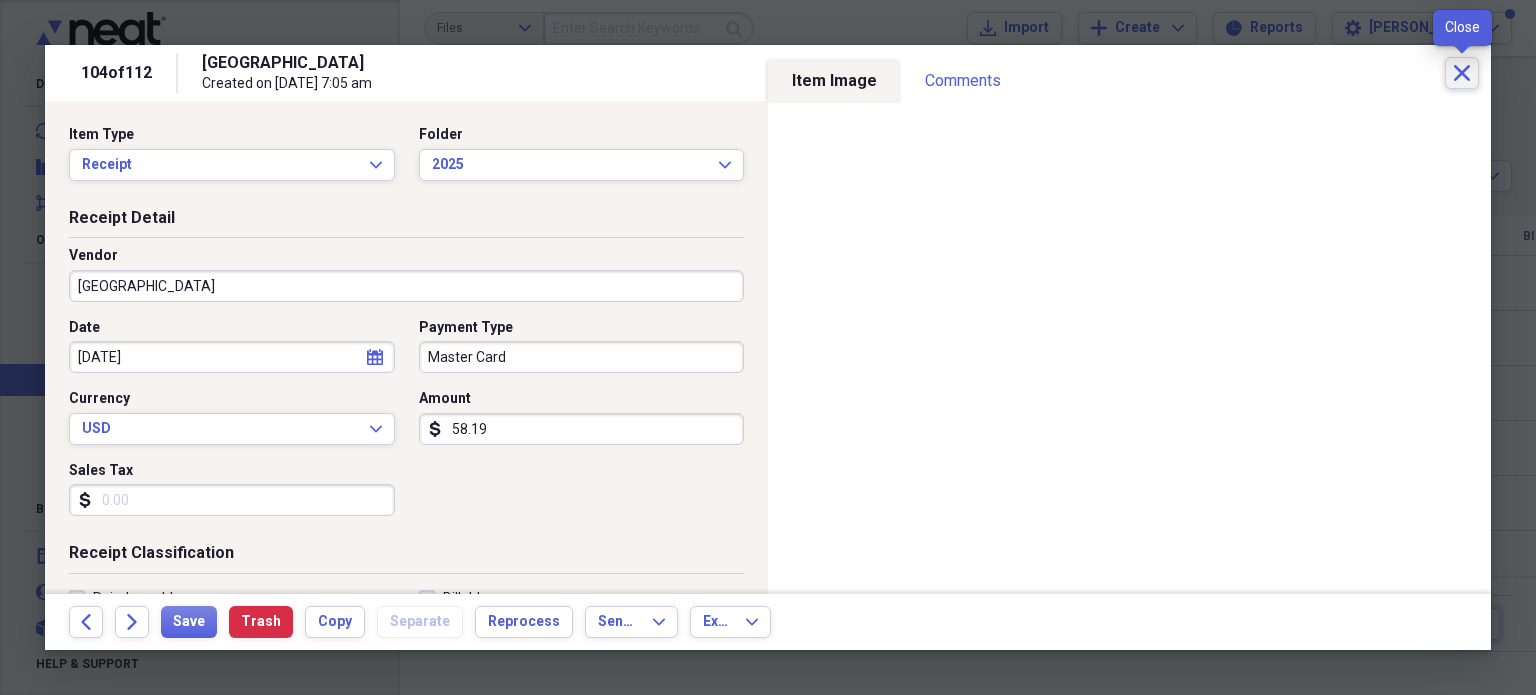 click on "Close" at bounding box center (1462, 73) 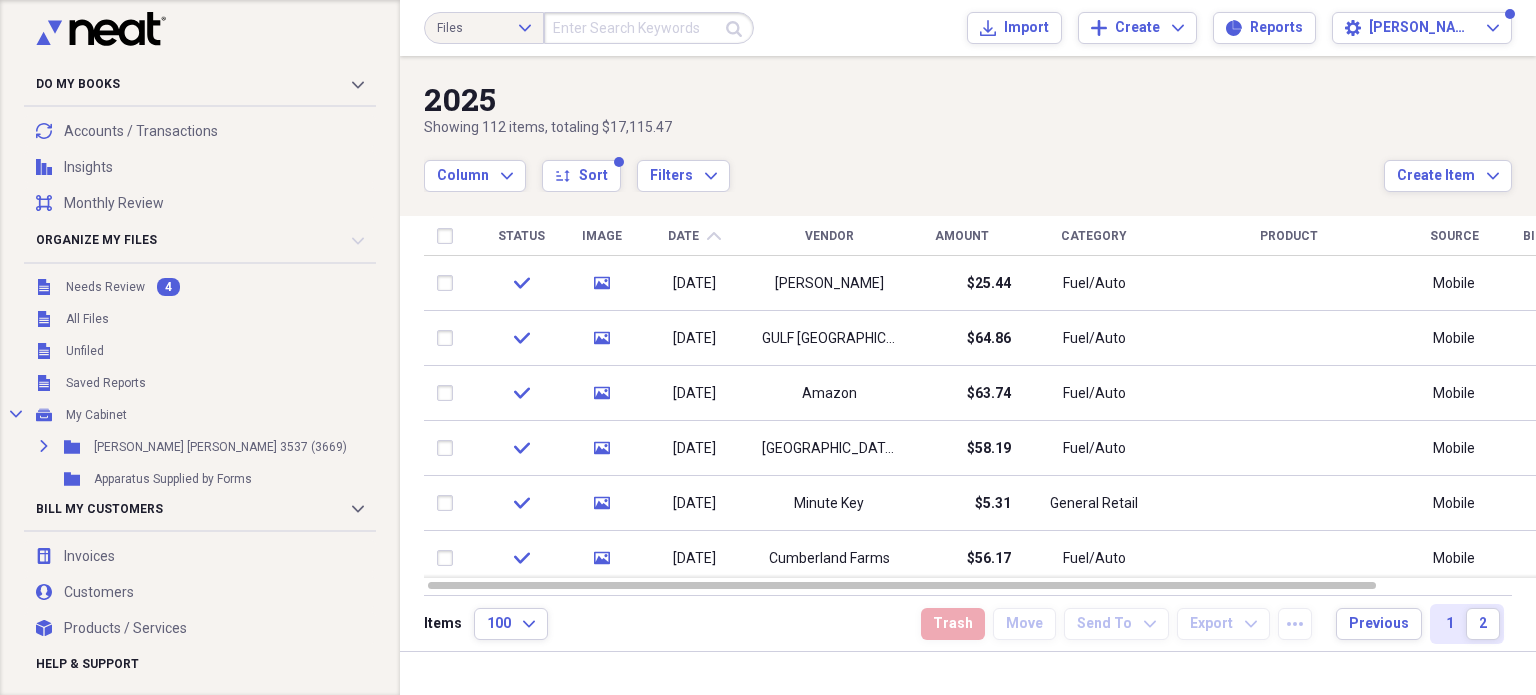 scroll, scrollTop: 0, scrollLeft: 0, axis: both 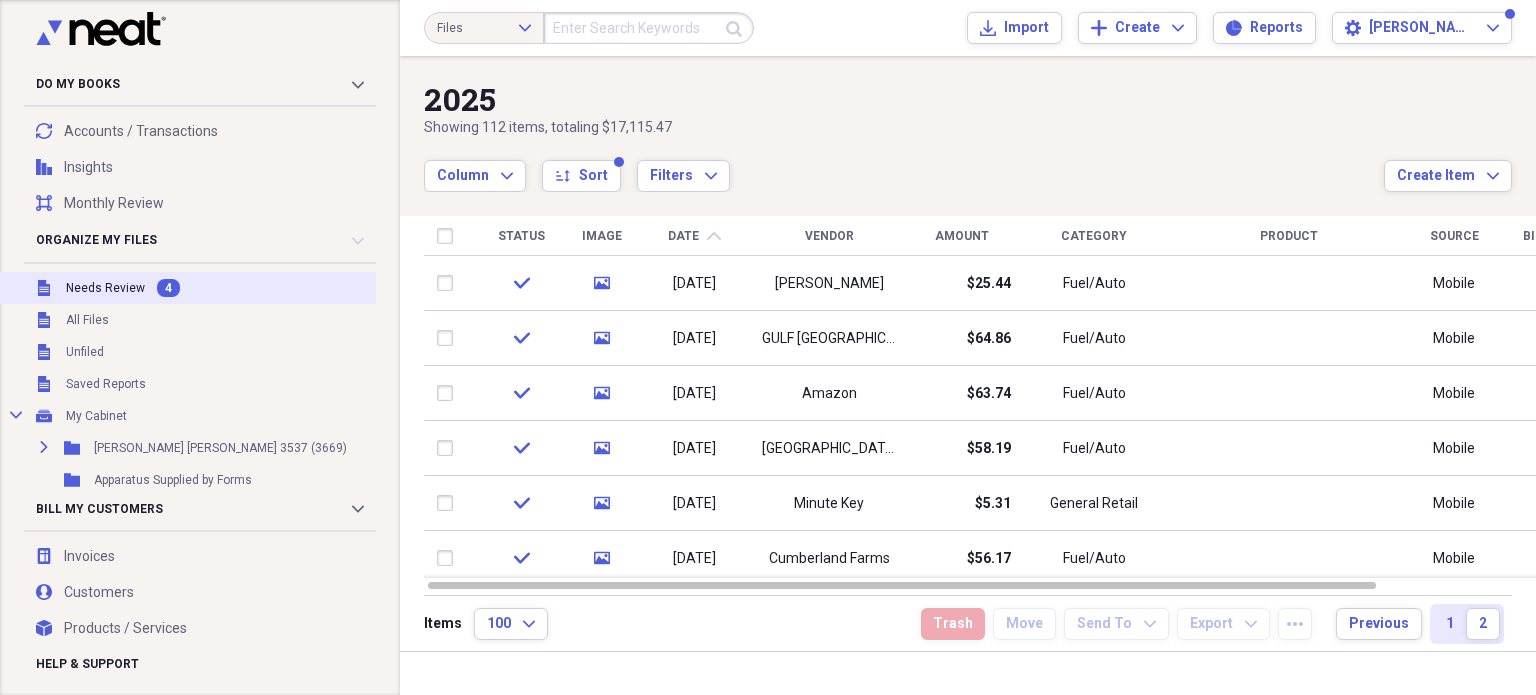 click on "Unfiled Needs Review 4" at bounding box center (224, 288) 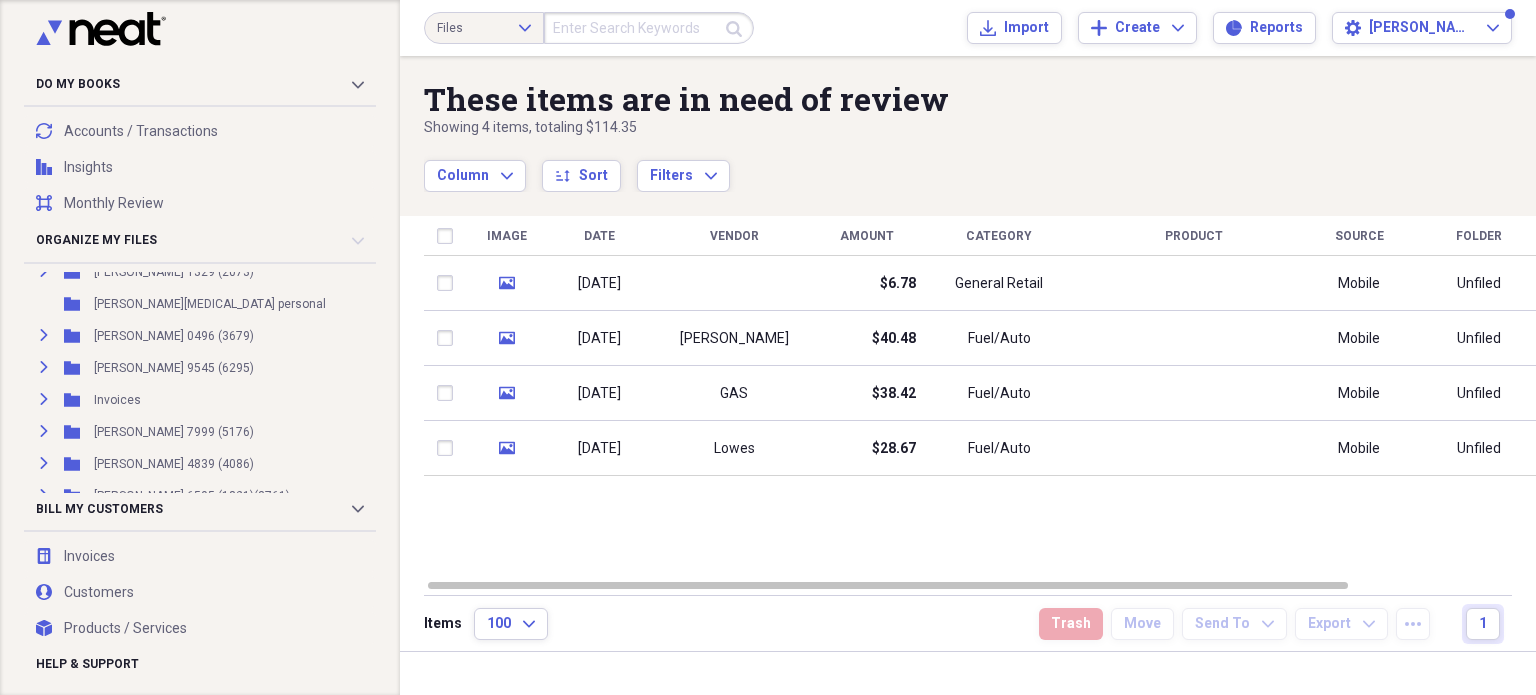 scroll, scrollTop: 800, scrollLeft: 0, axis: vertical 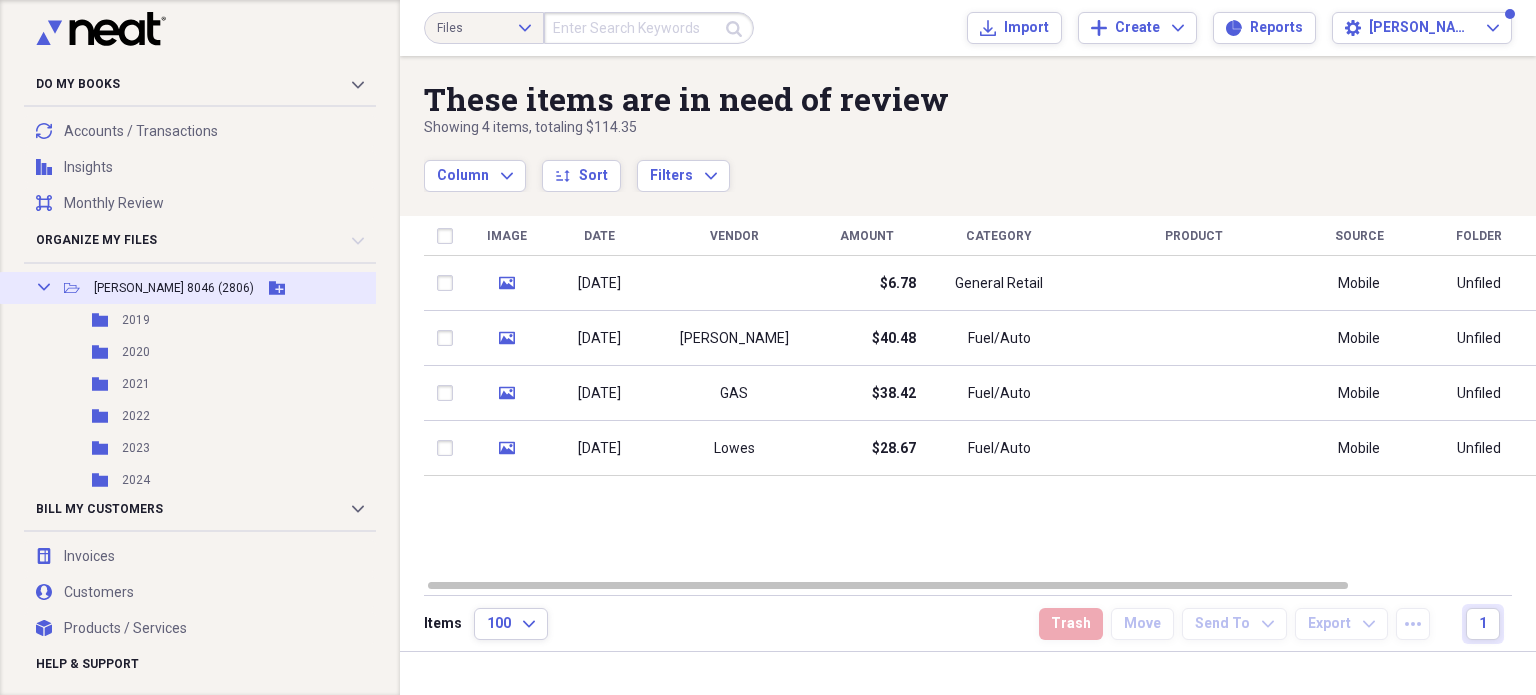 click 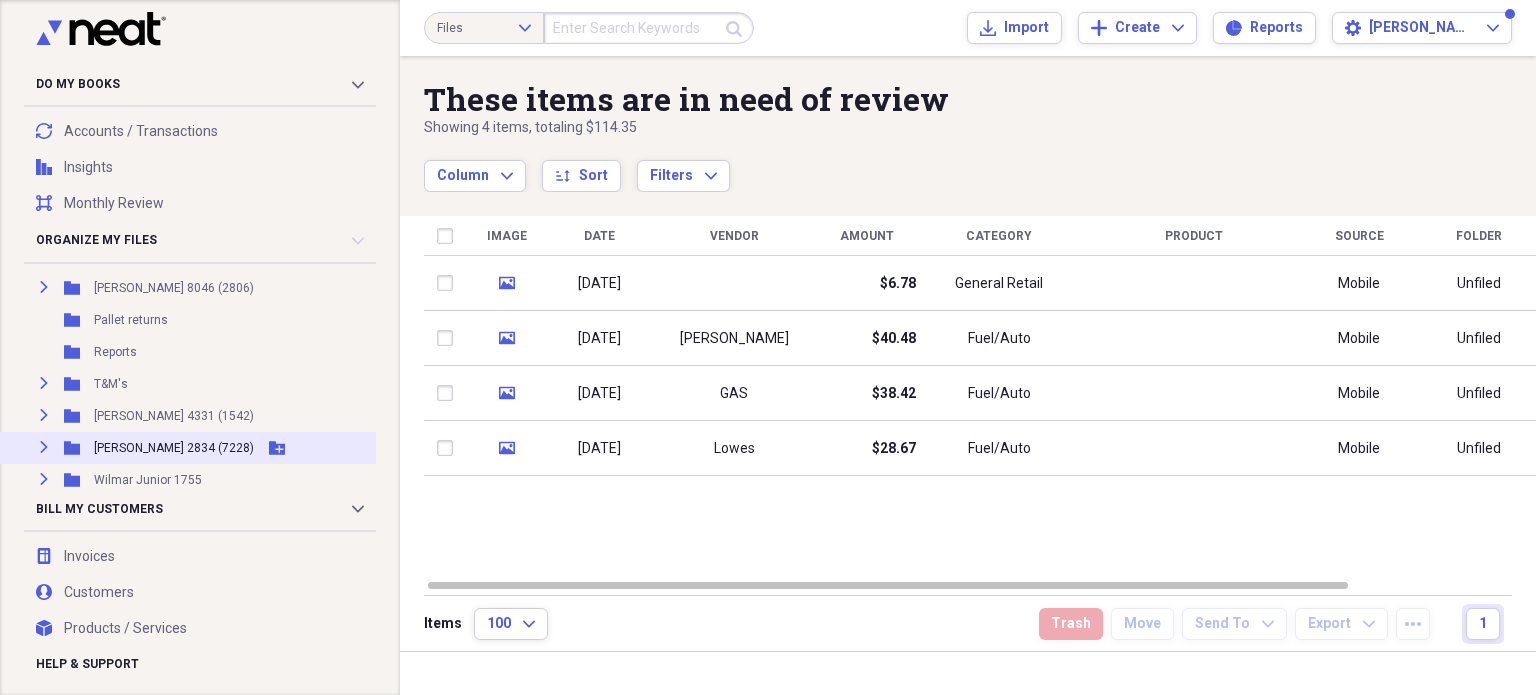 click 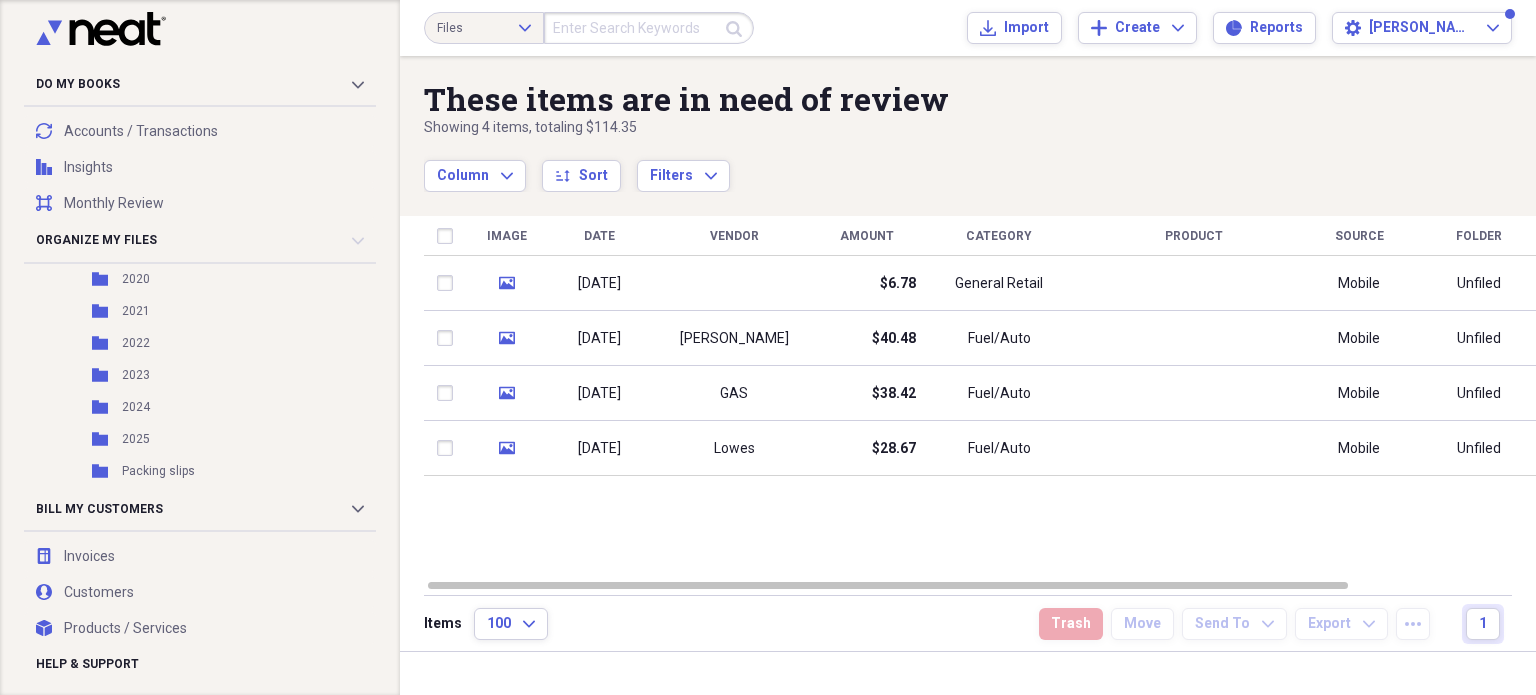 scroll, scrollTop: 1100, scrollLeft: 0, axis: vertical 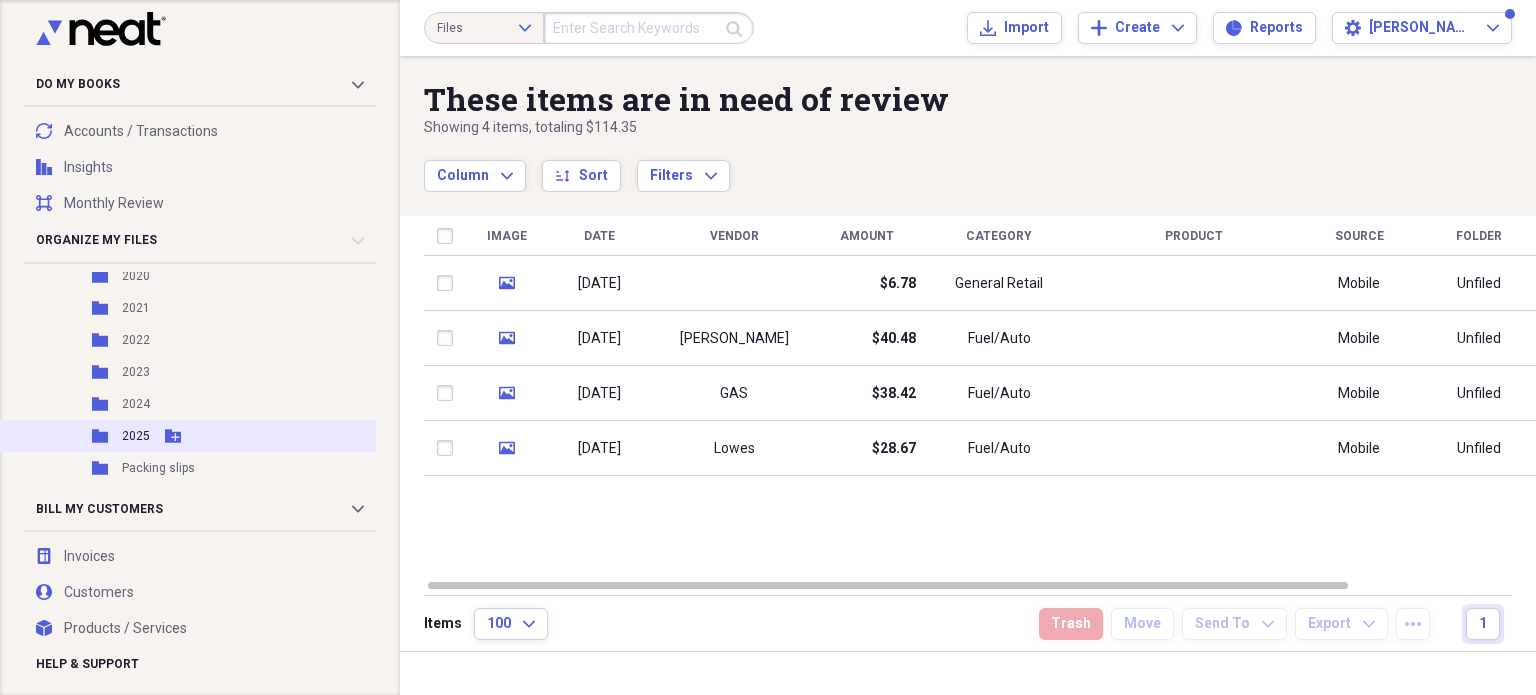 click on "2025" at bounding box center [136, 436] 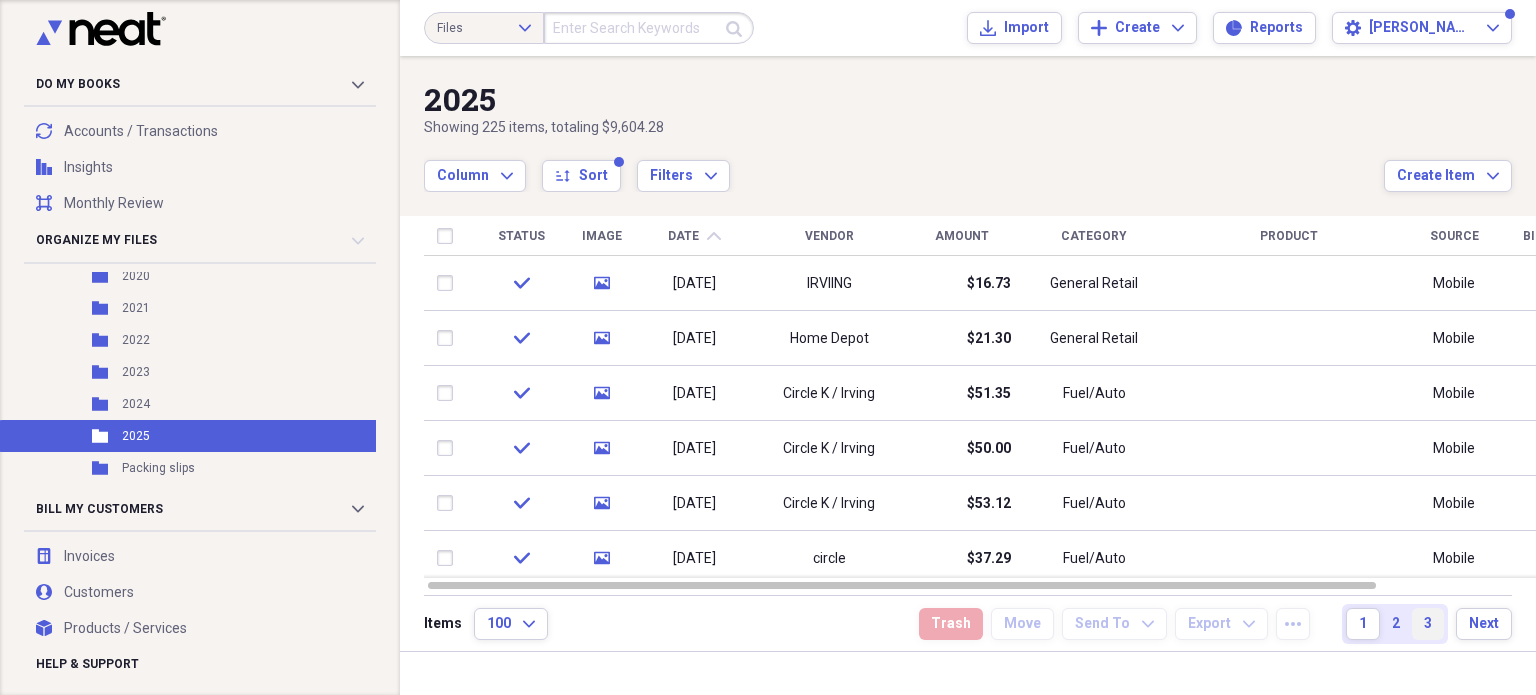 click on "3" at bounding box center (1428, 624) 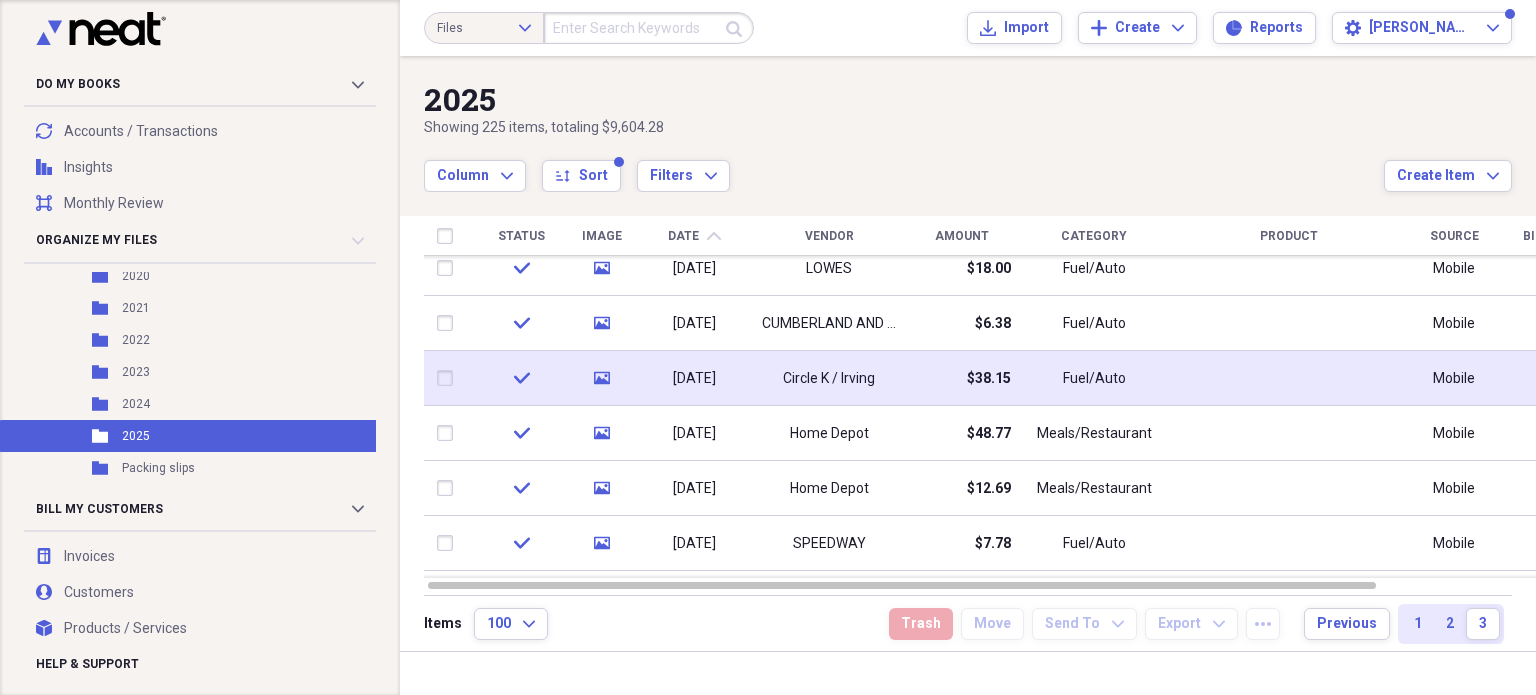 click on "Fuel/Auto" at bounding box center [1094, 378] 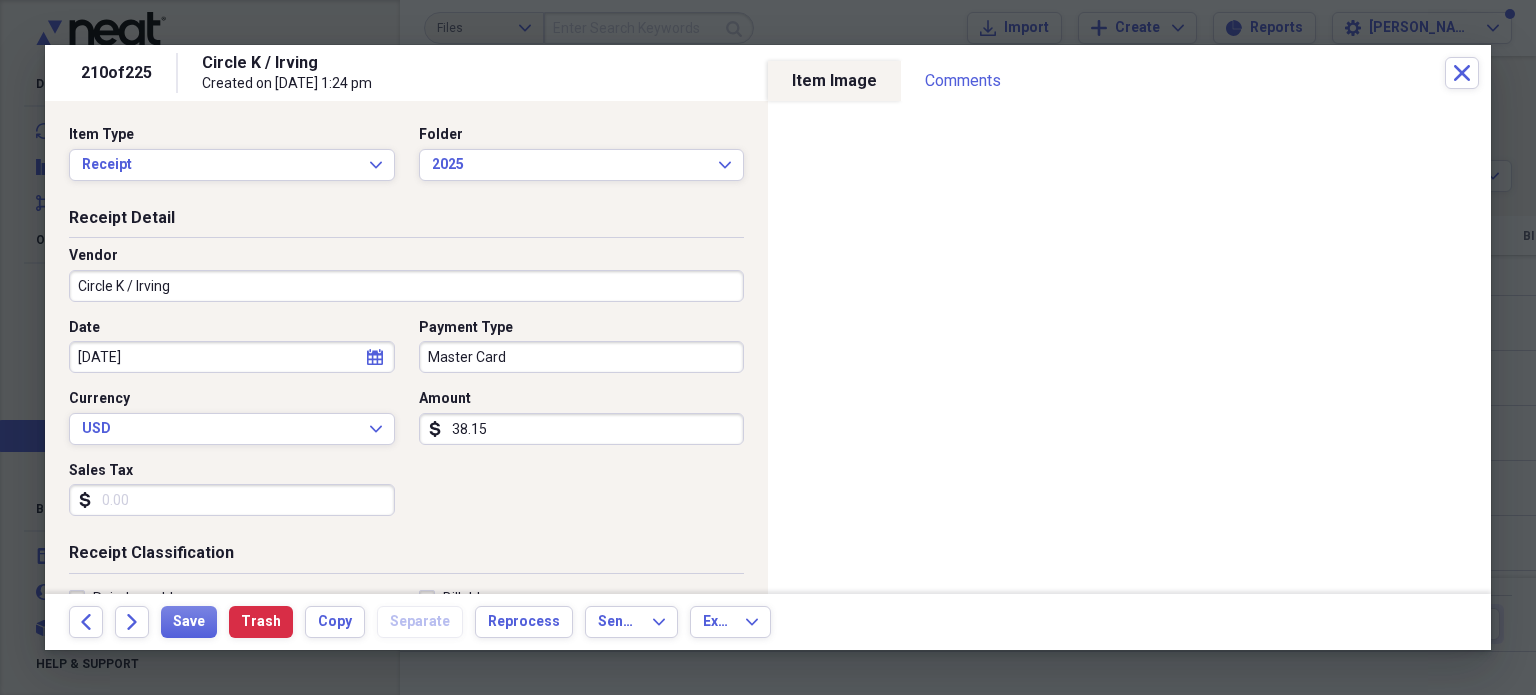 click at bounding box center (768, 347) 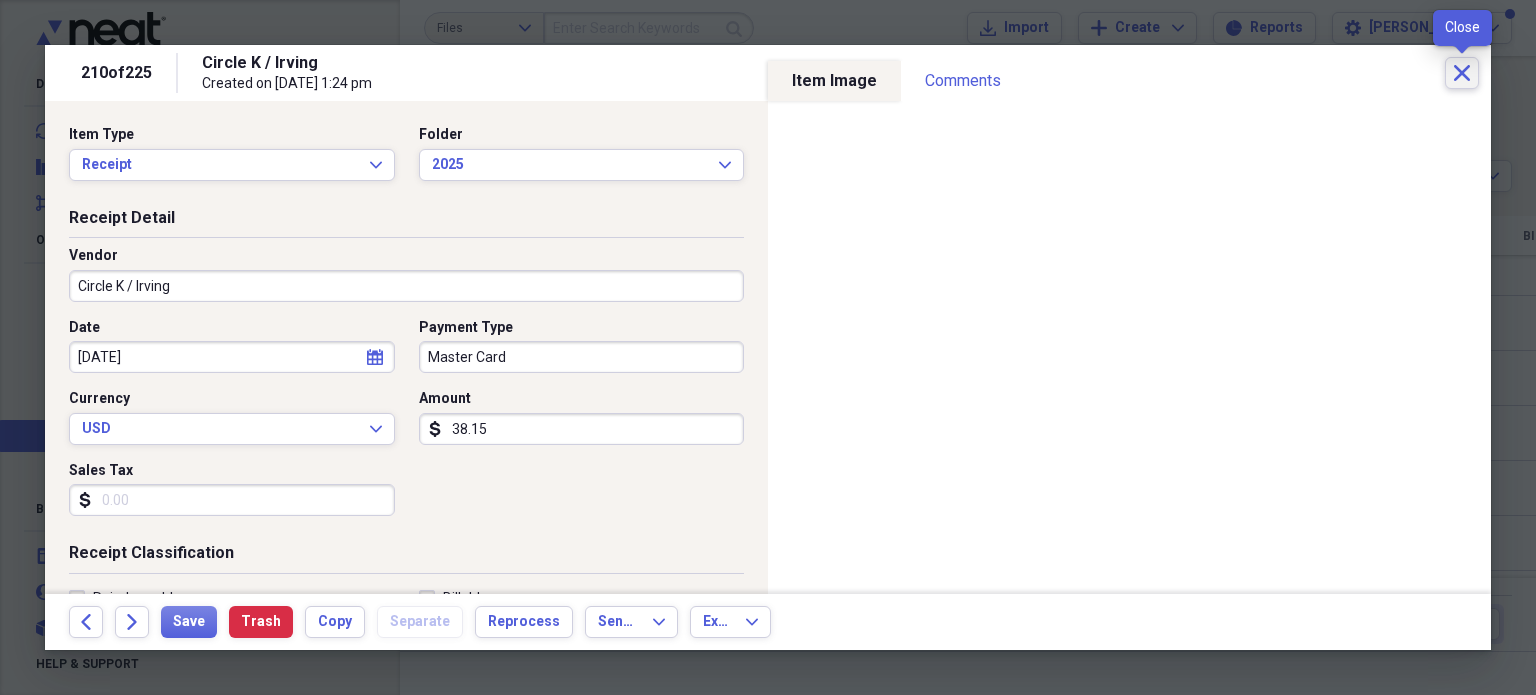 click on "Close" at bounding box center [1462, 73] 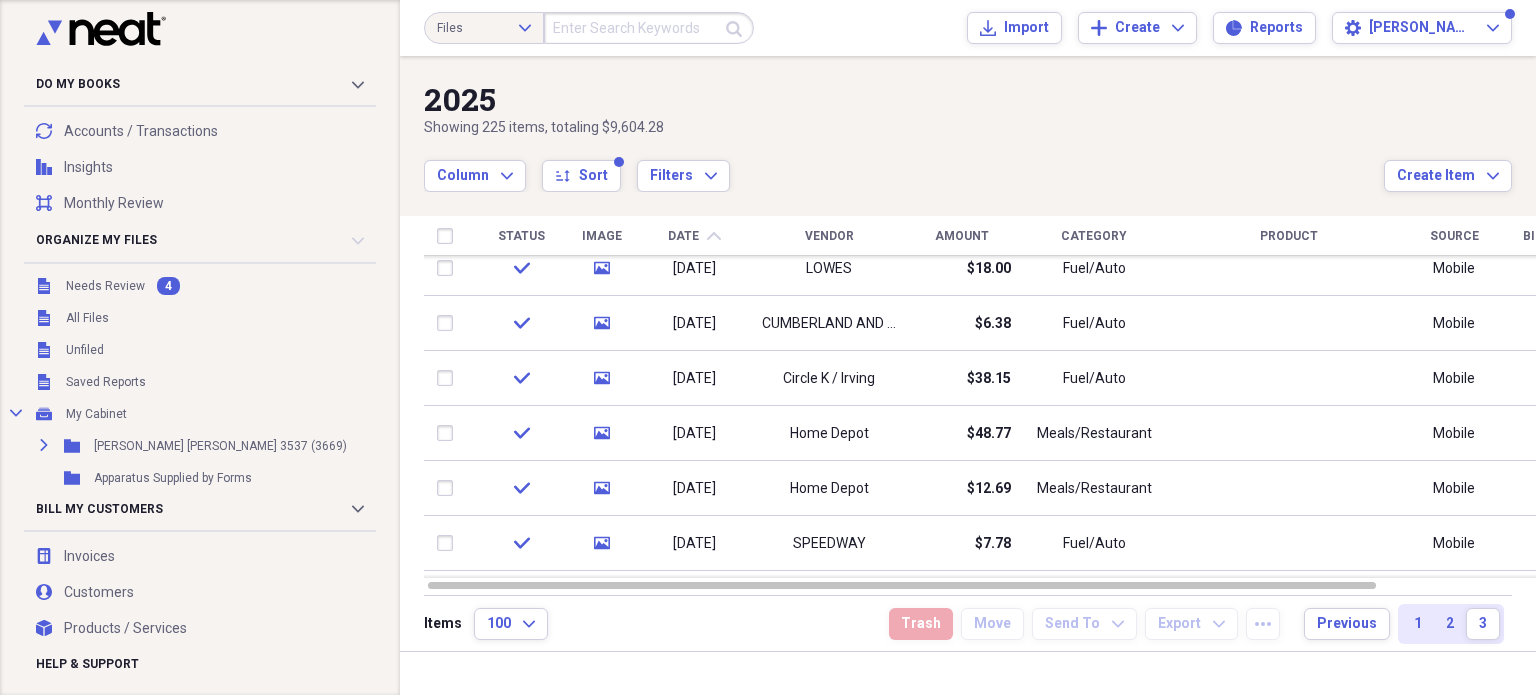 scroll, scrollTop: 0, scrollLeft: 0, axis: both 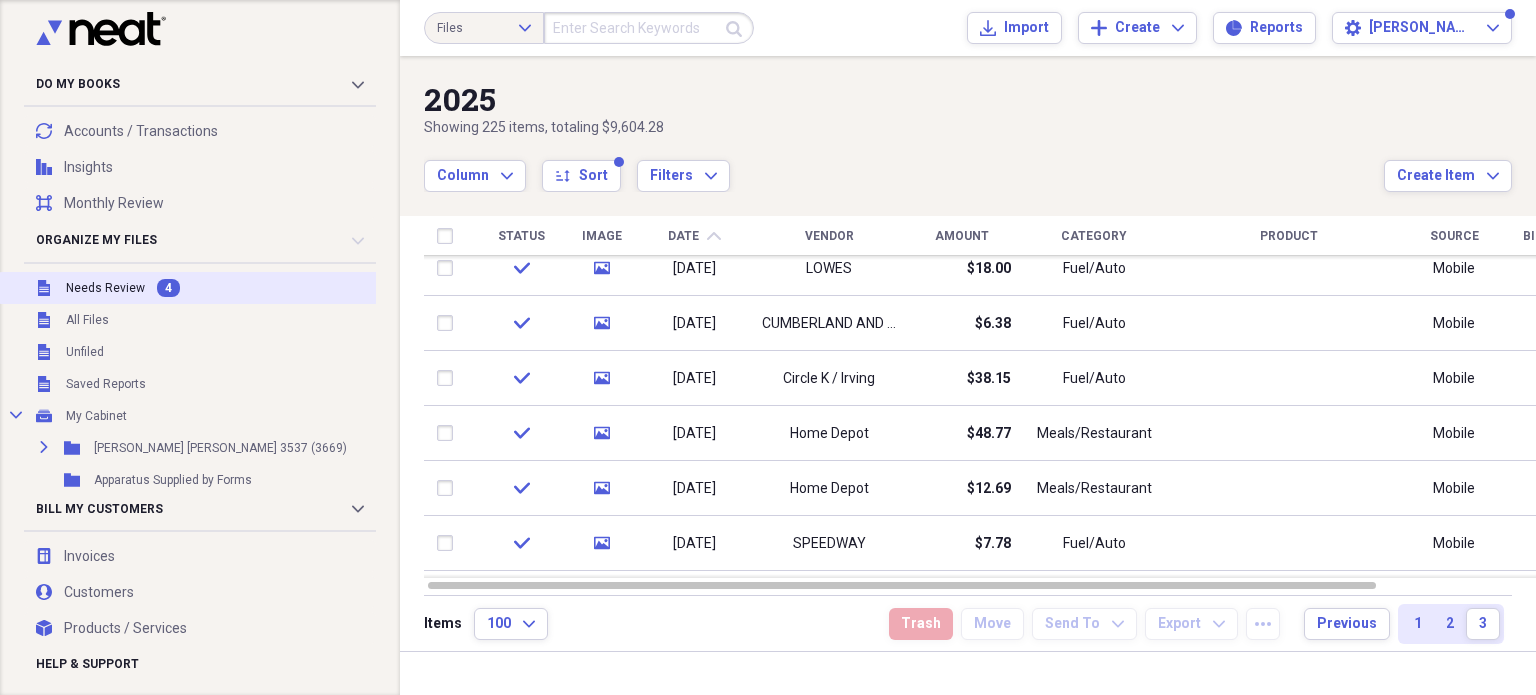 click on "Needs Review" at bounding box center (105, 288) 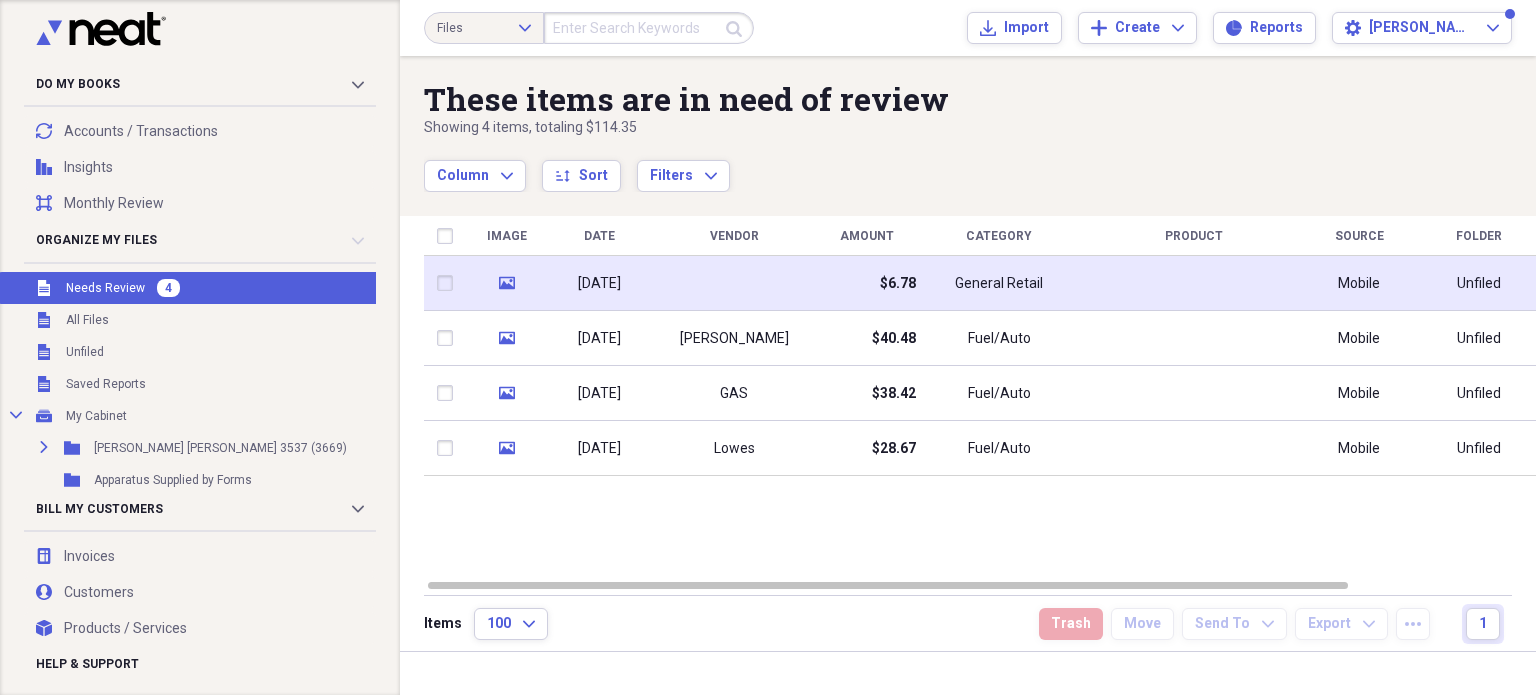 click on "General Retail" at bounding box center [999, 283] 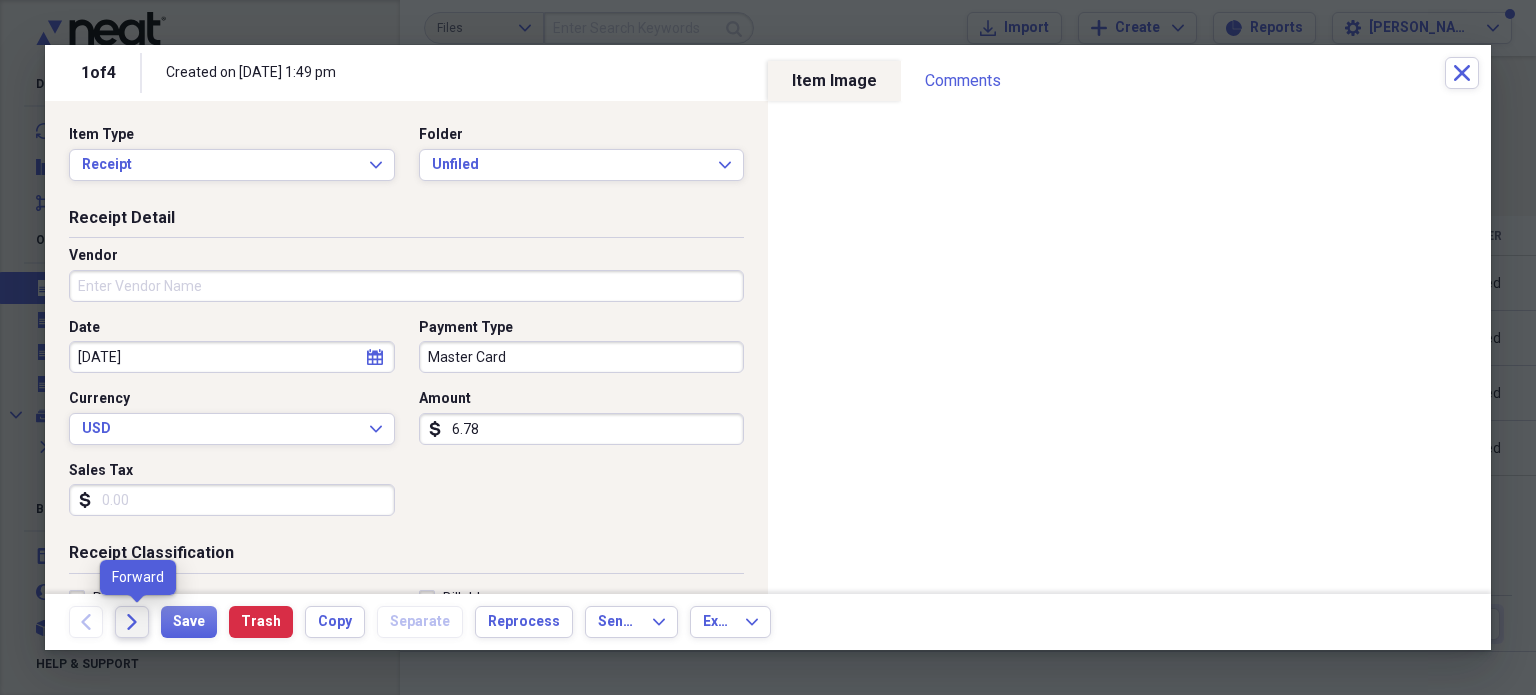 click on "Forward" 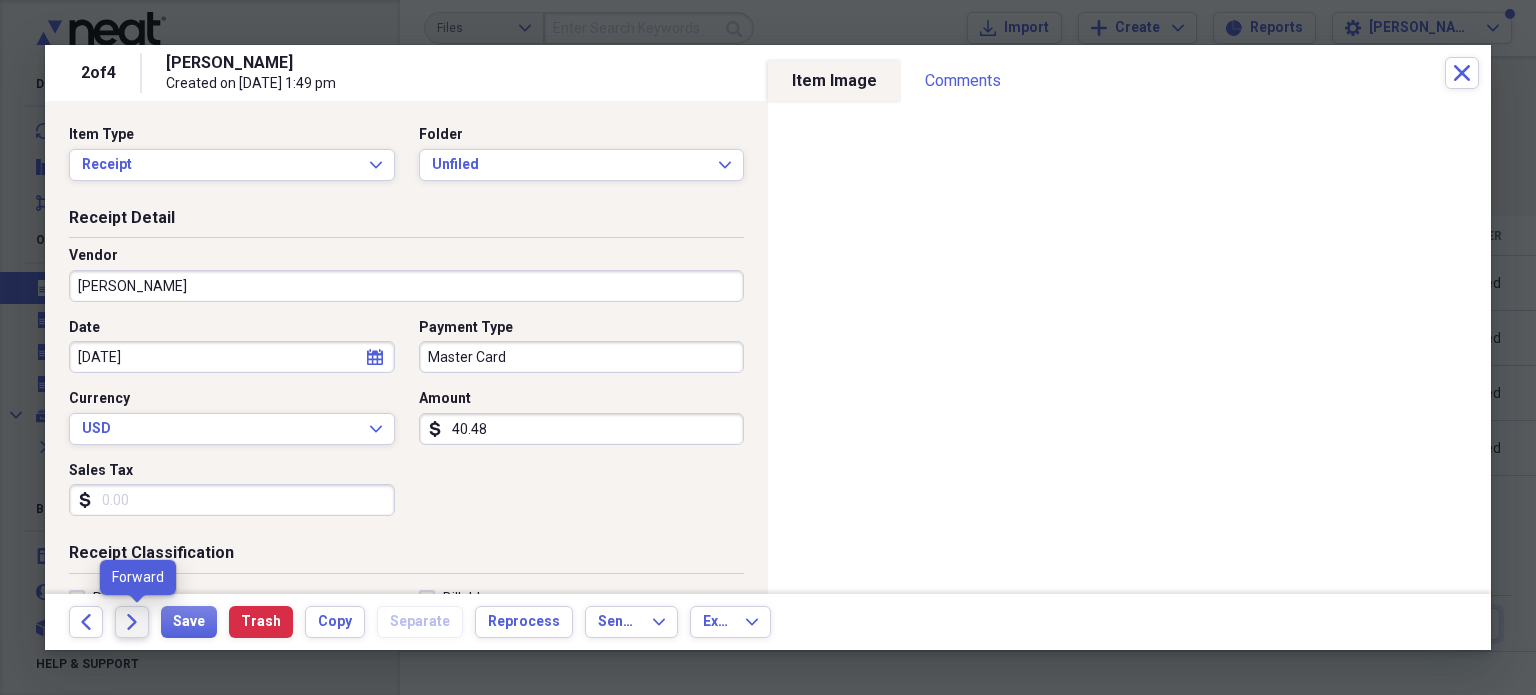 click 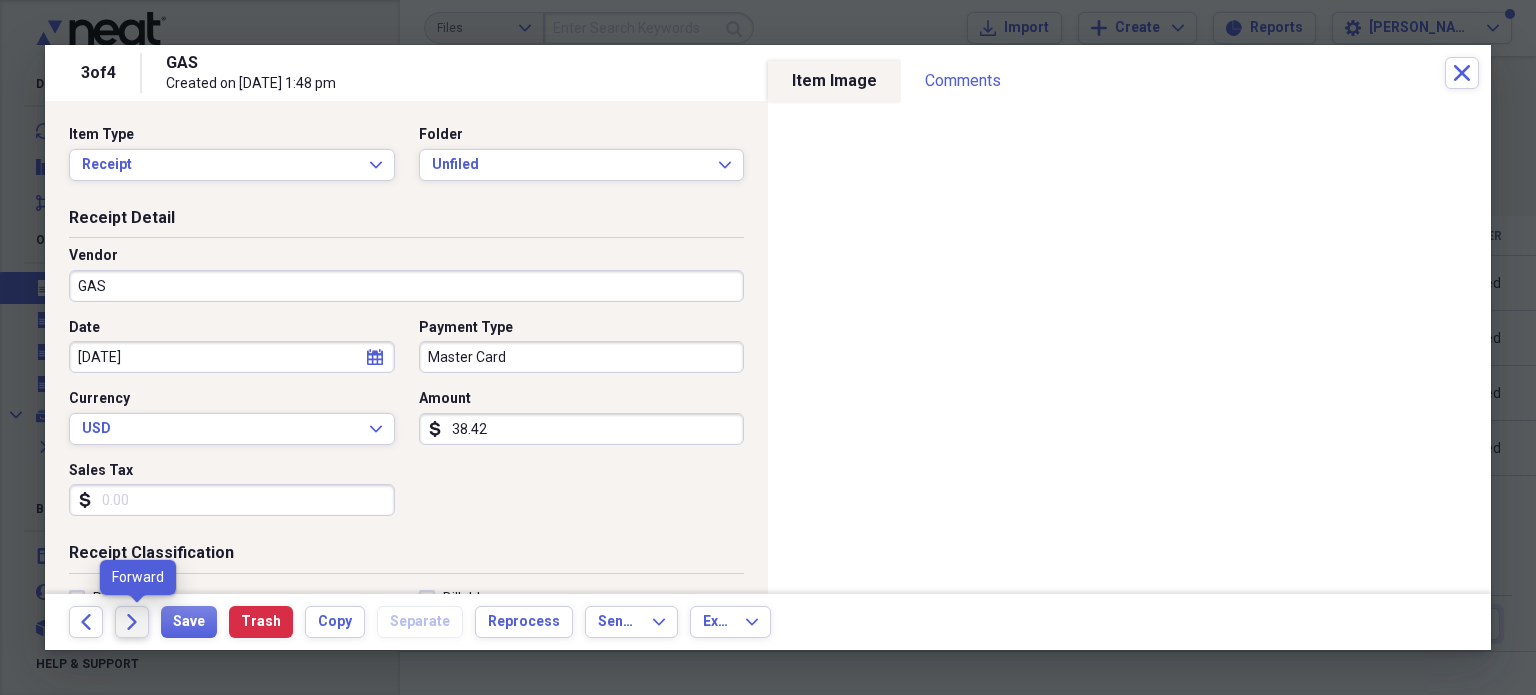 click on "Forward" 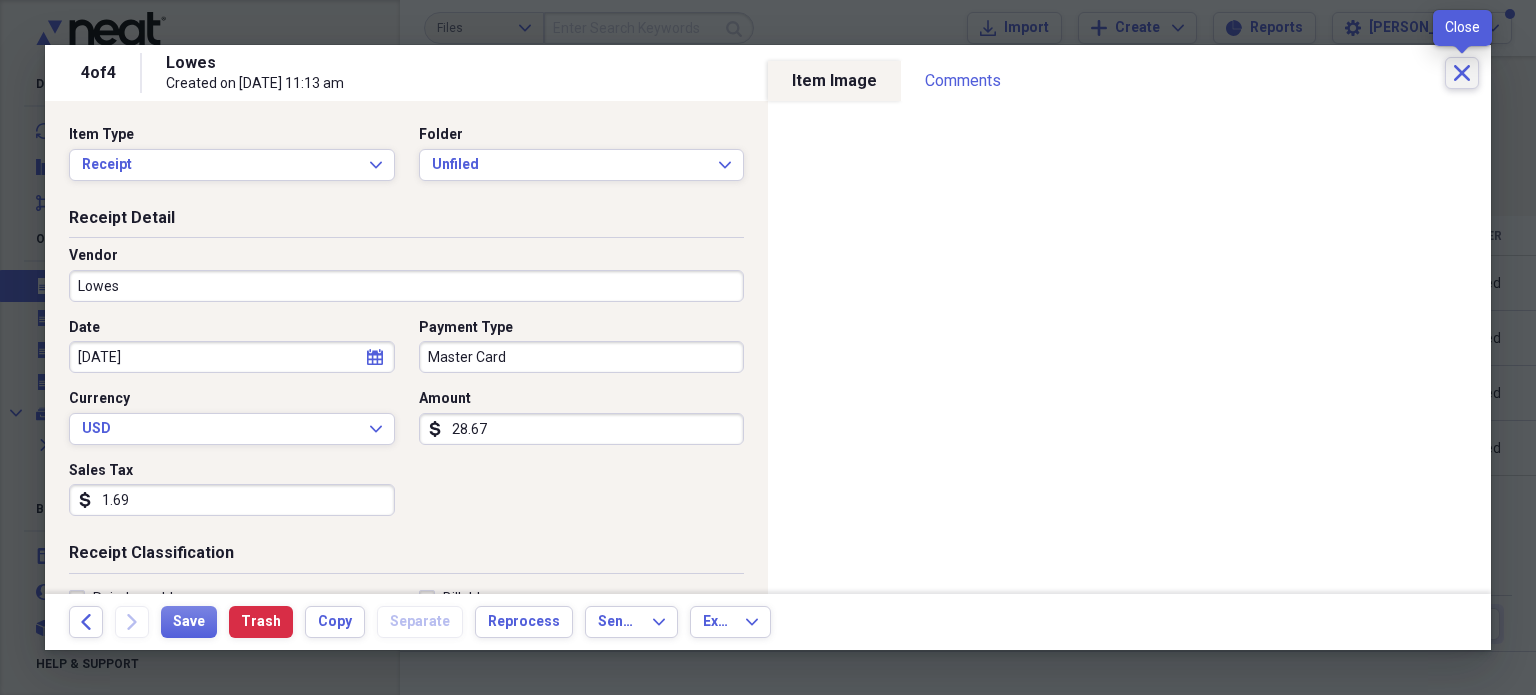 click on "Close" at bounding box center (1462, 73) 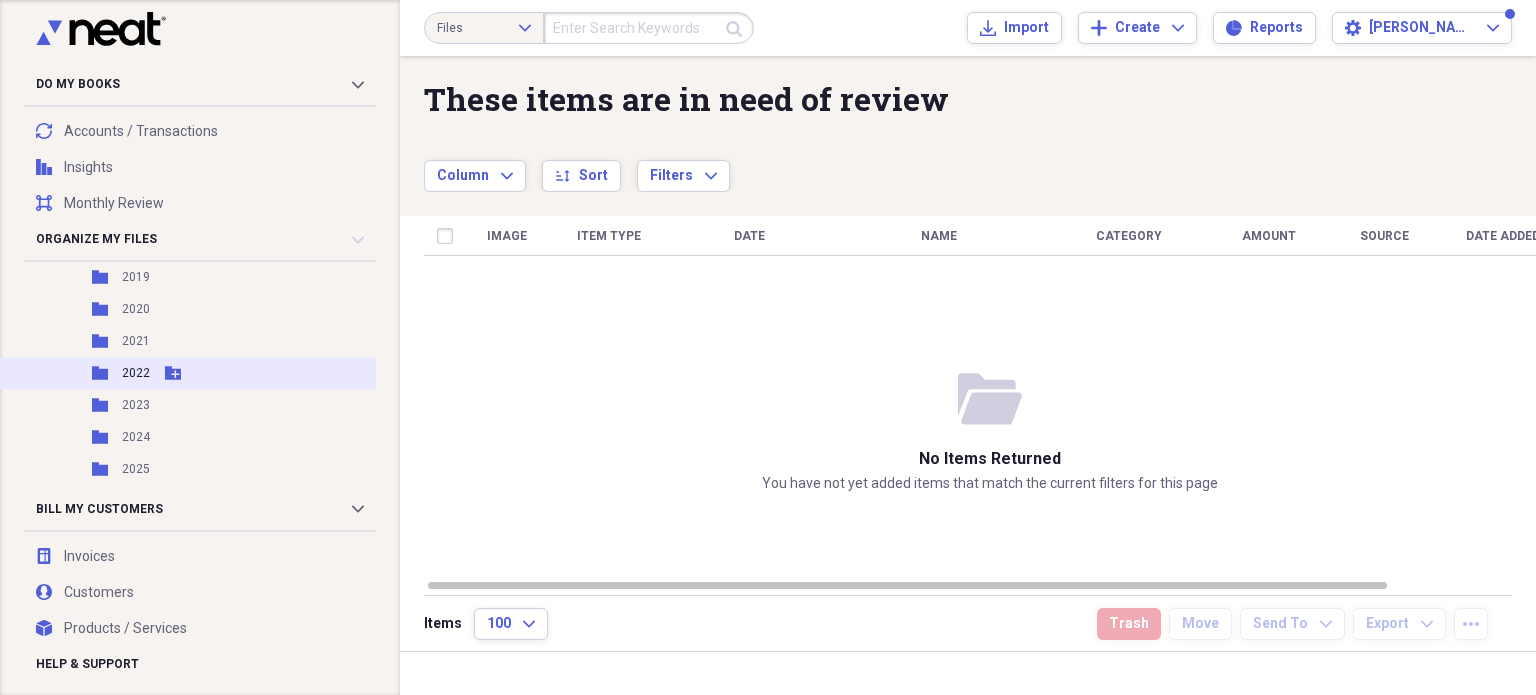 scroll, scrollTop: 1100, scrollLeft: 0, axis: vertical 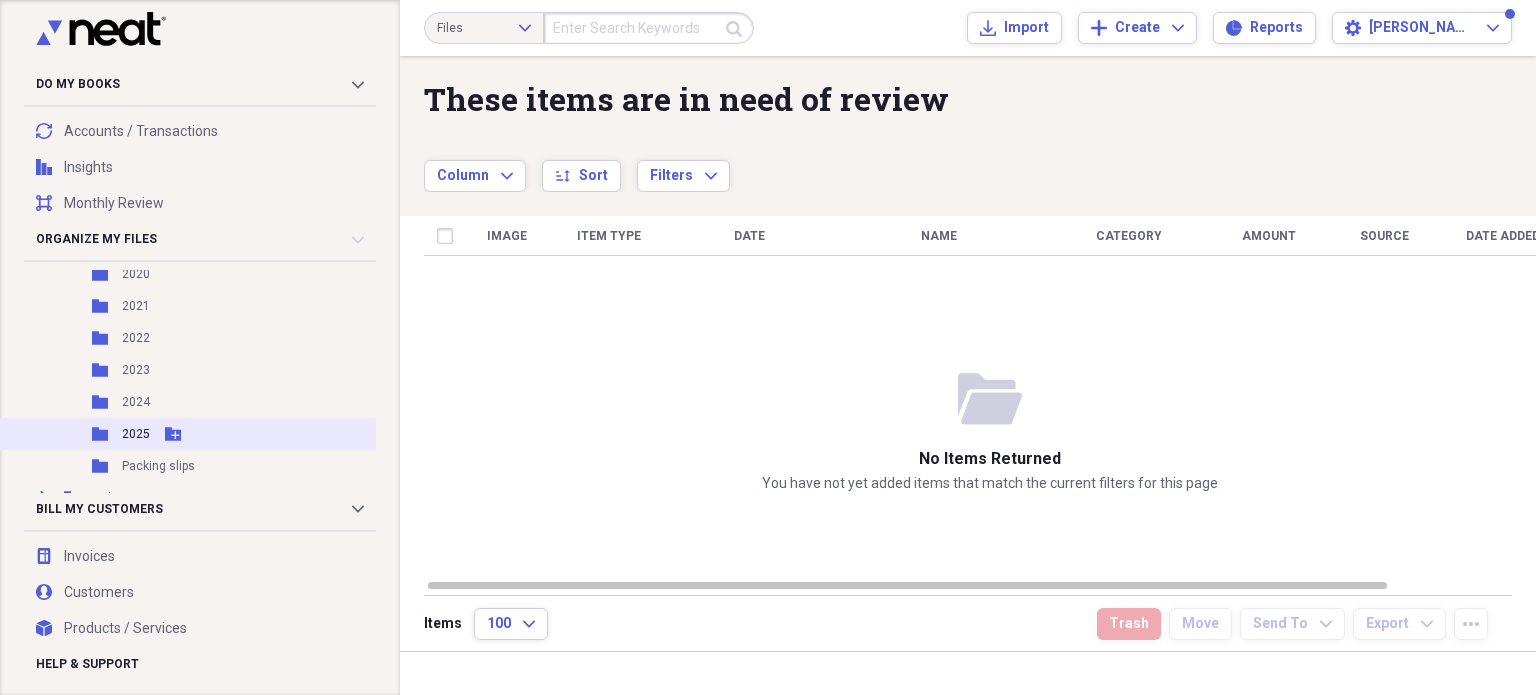 click on "2025" at bounding box center (136, 434) 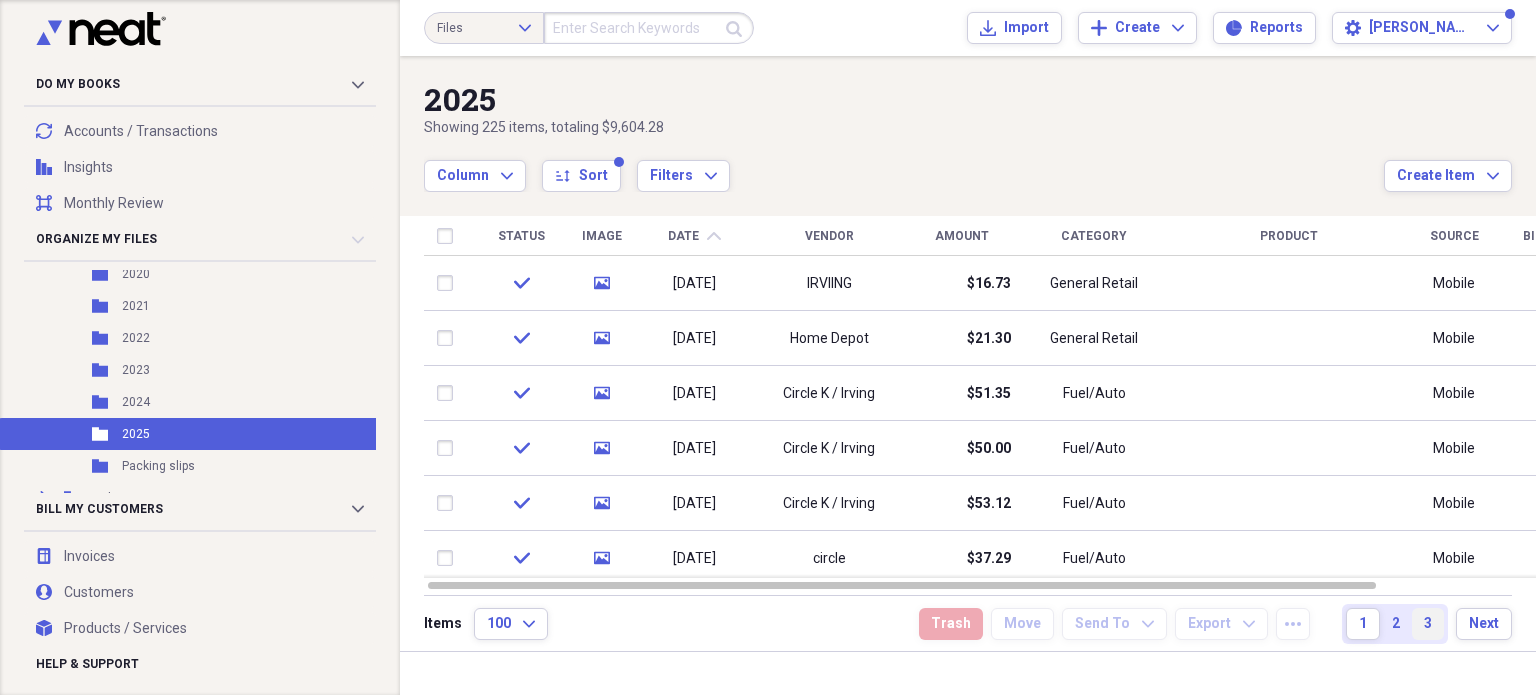 click on "3" at bounding box center [1428, 624] 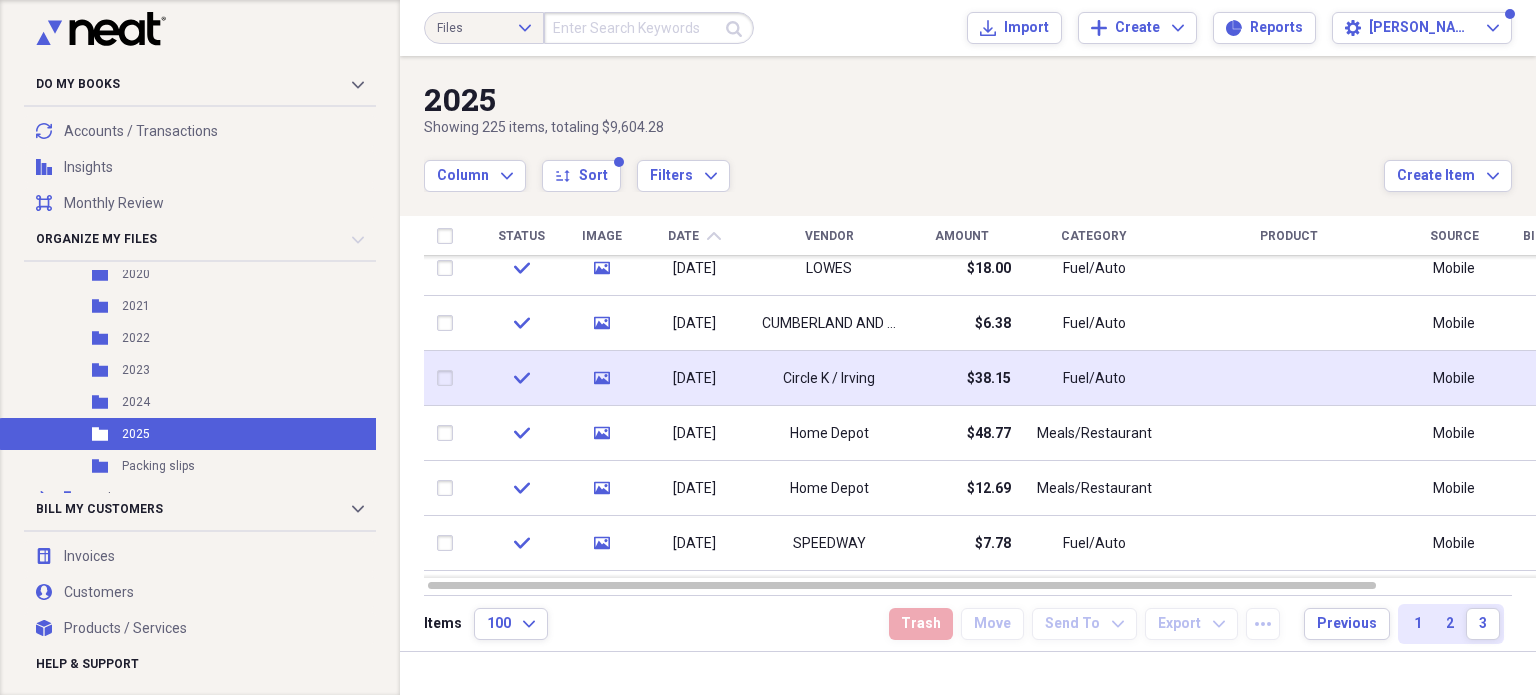 click on "$38.15" at bounding box center (989, 379) 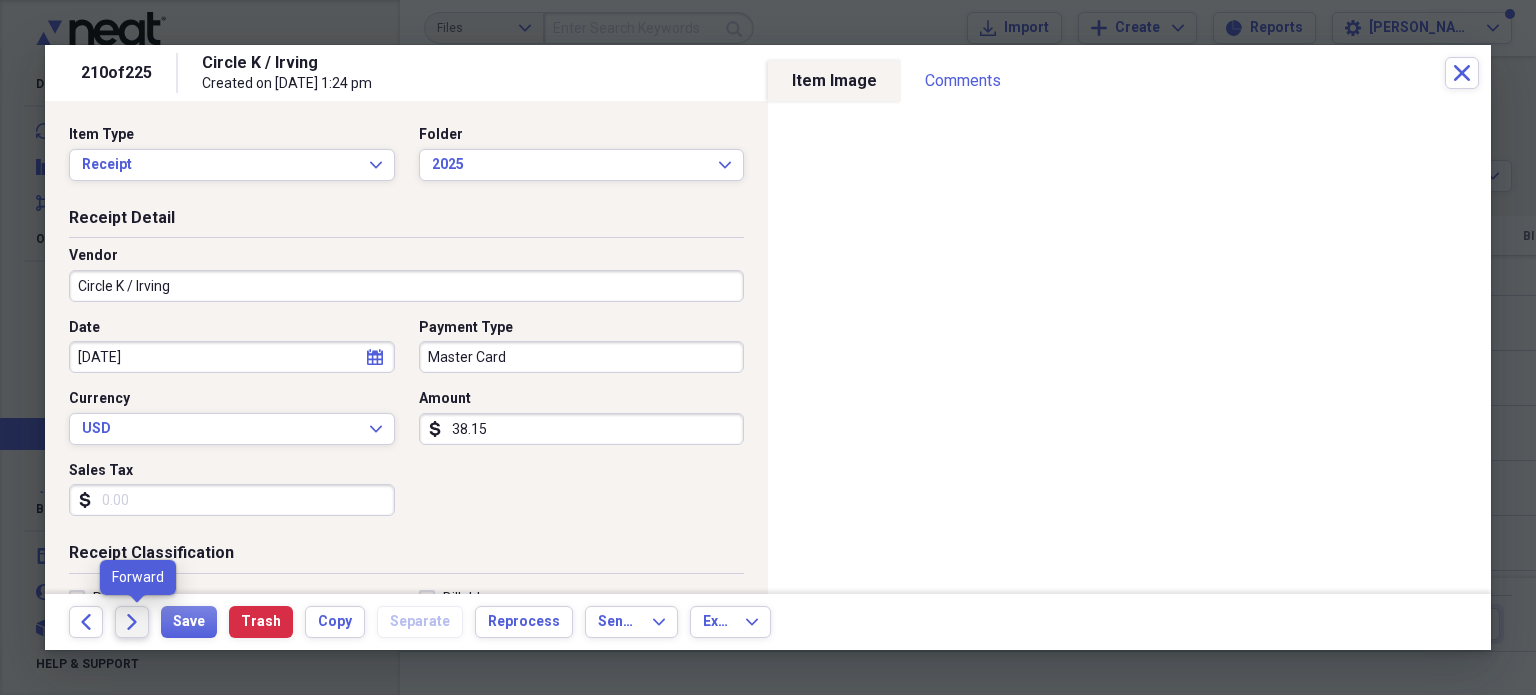 click on "Forward" 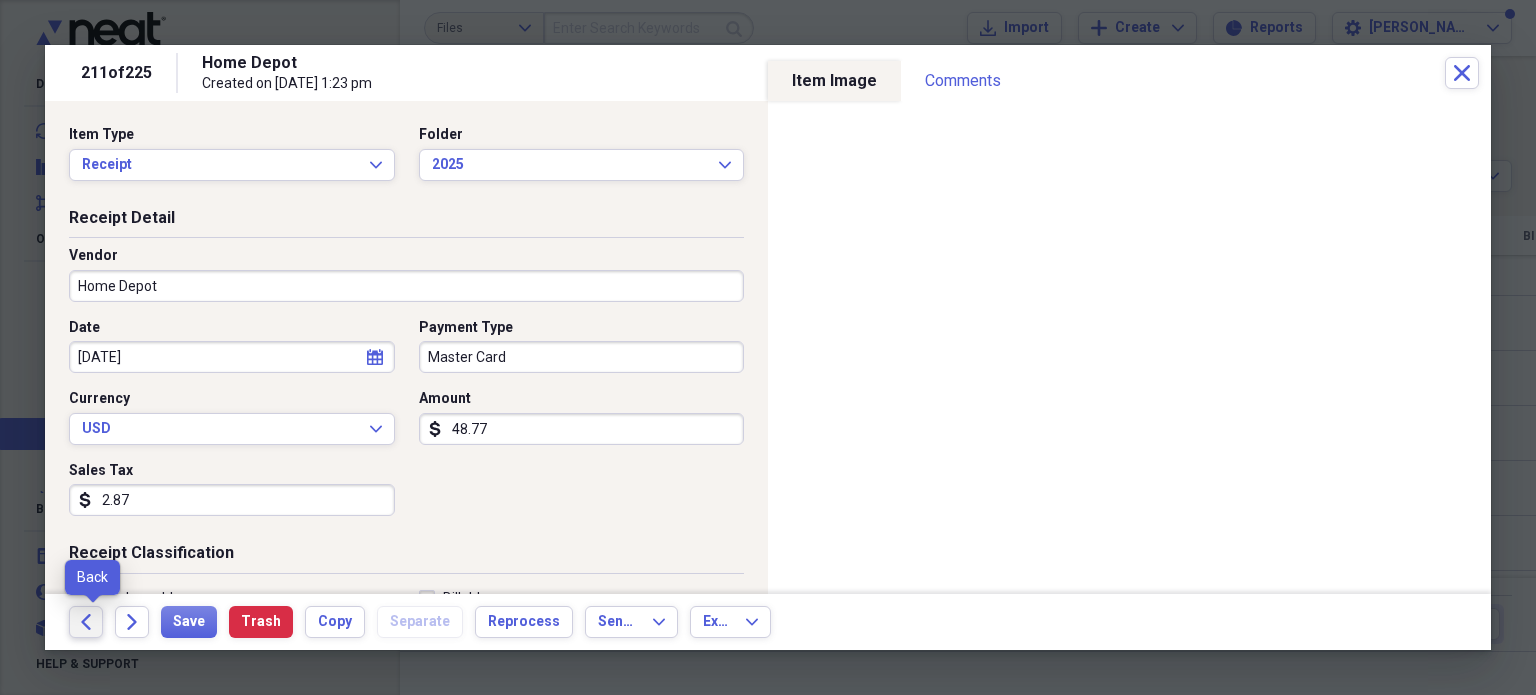 click on "Back" at bounding box center [86, 622] 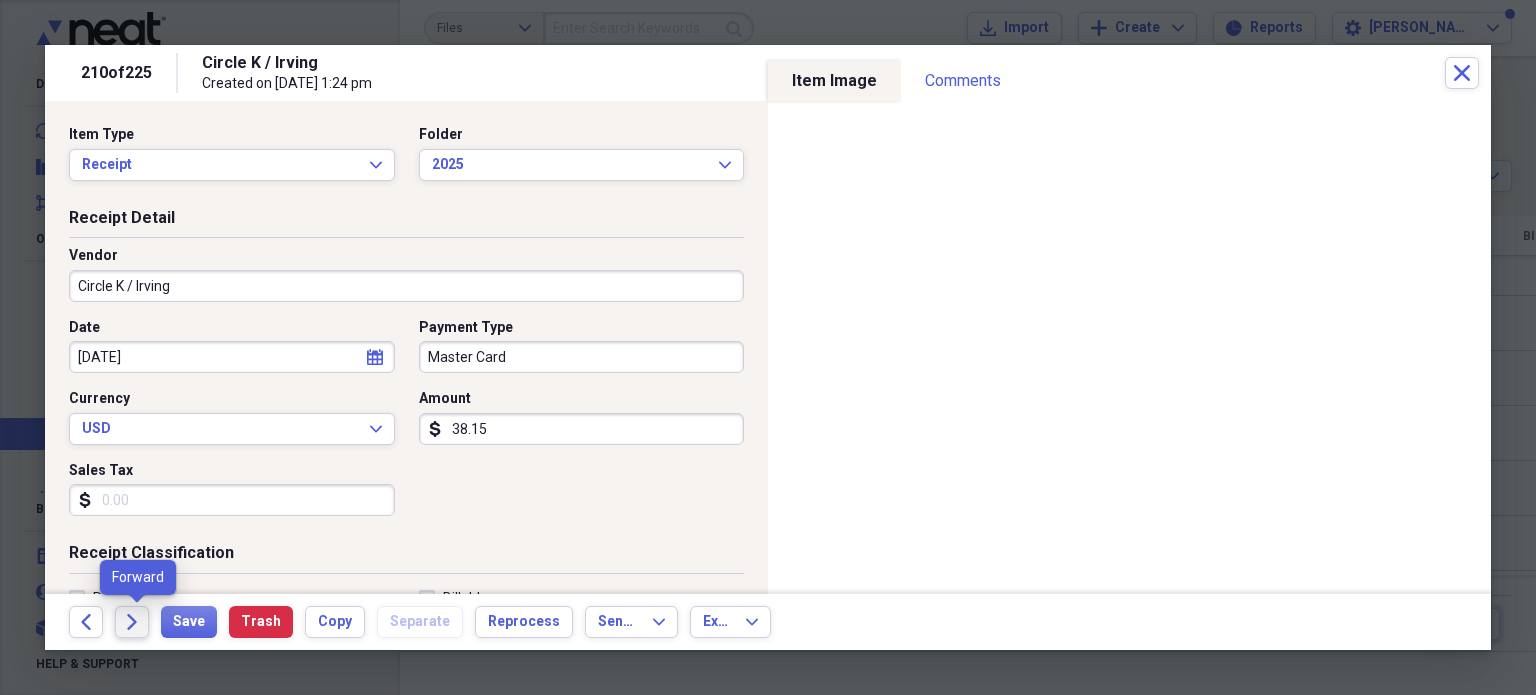 click on "Forward" 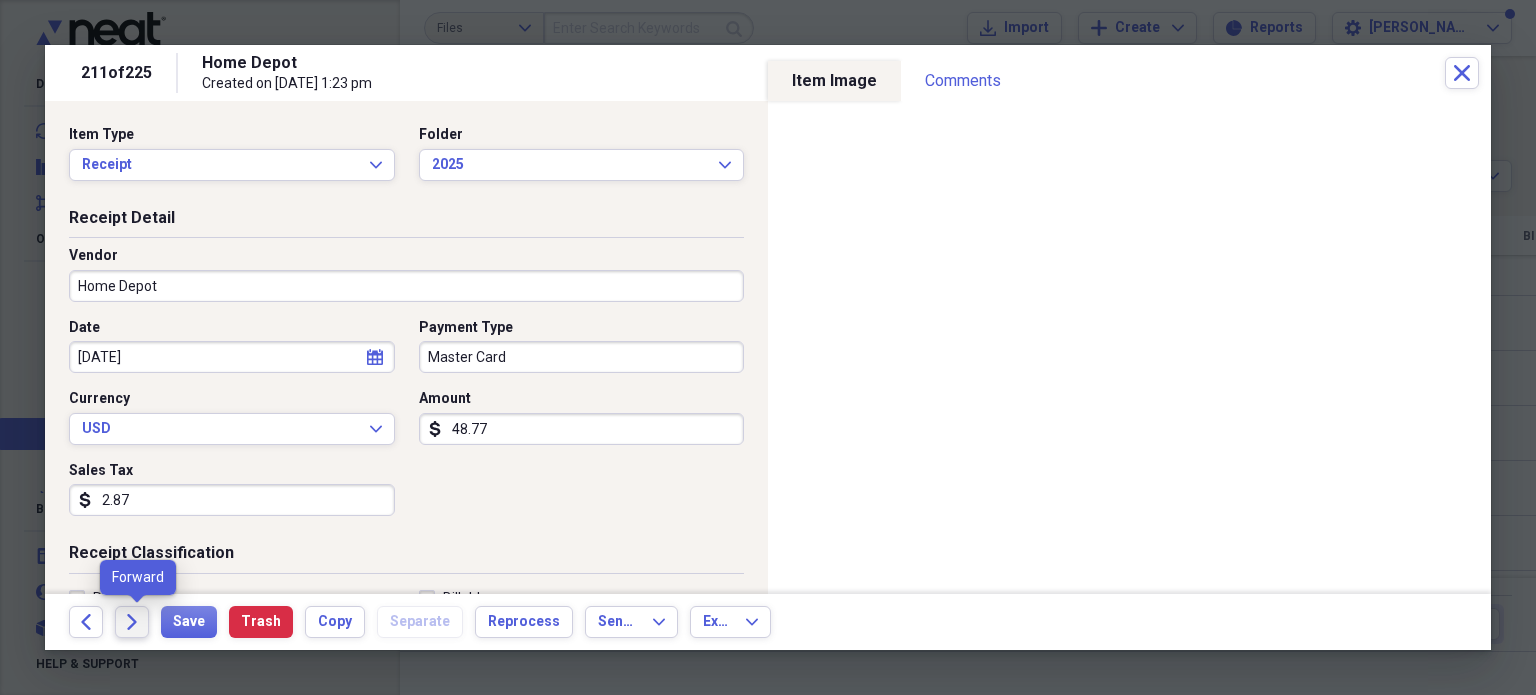 click on "Forward" 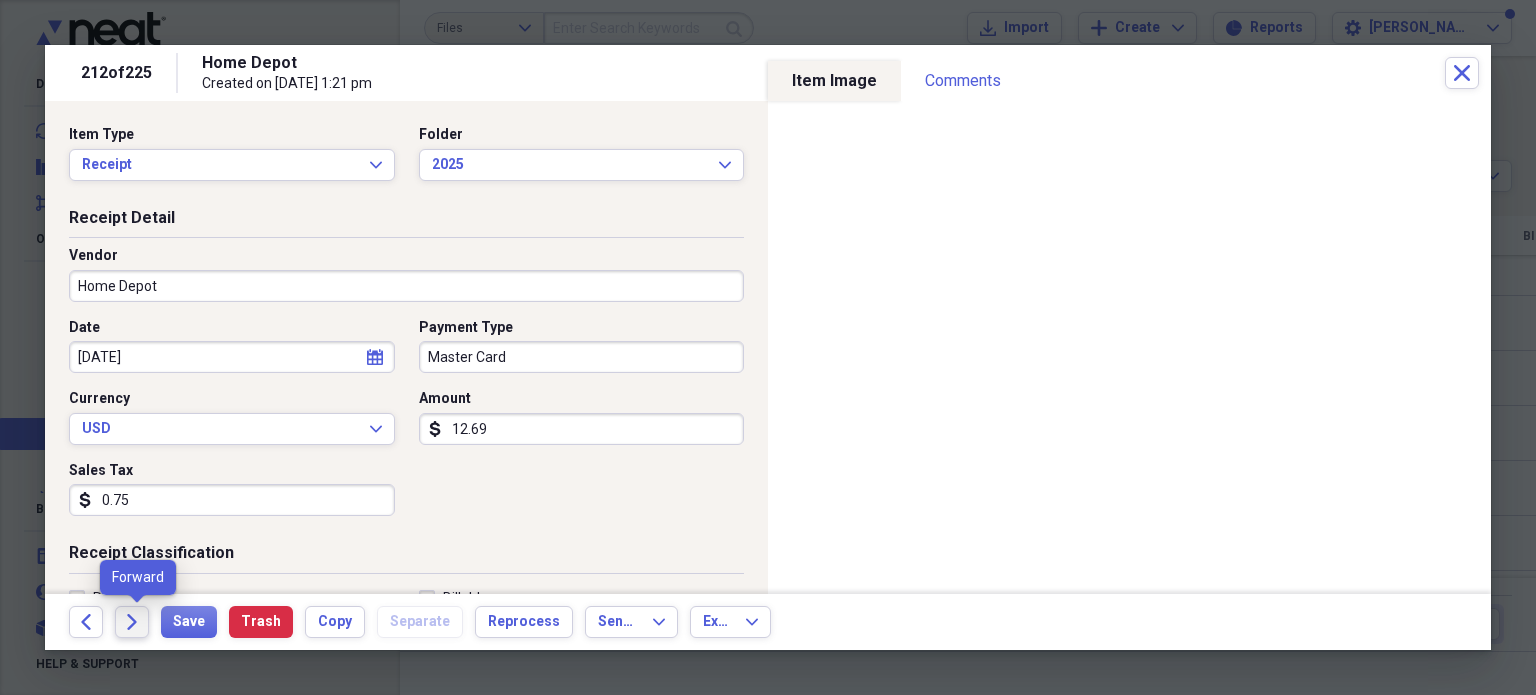click 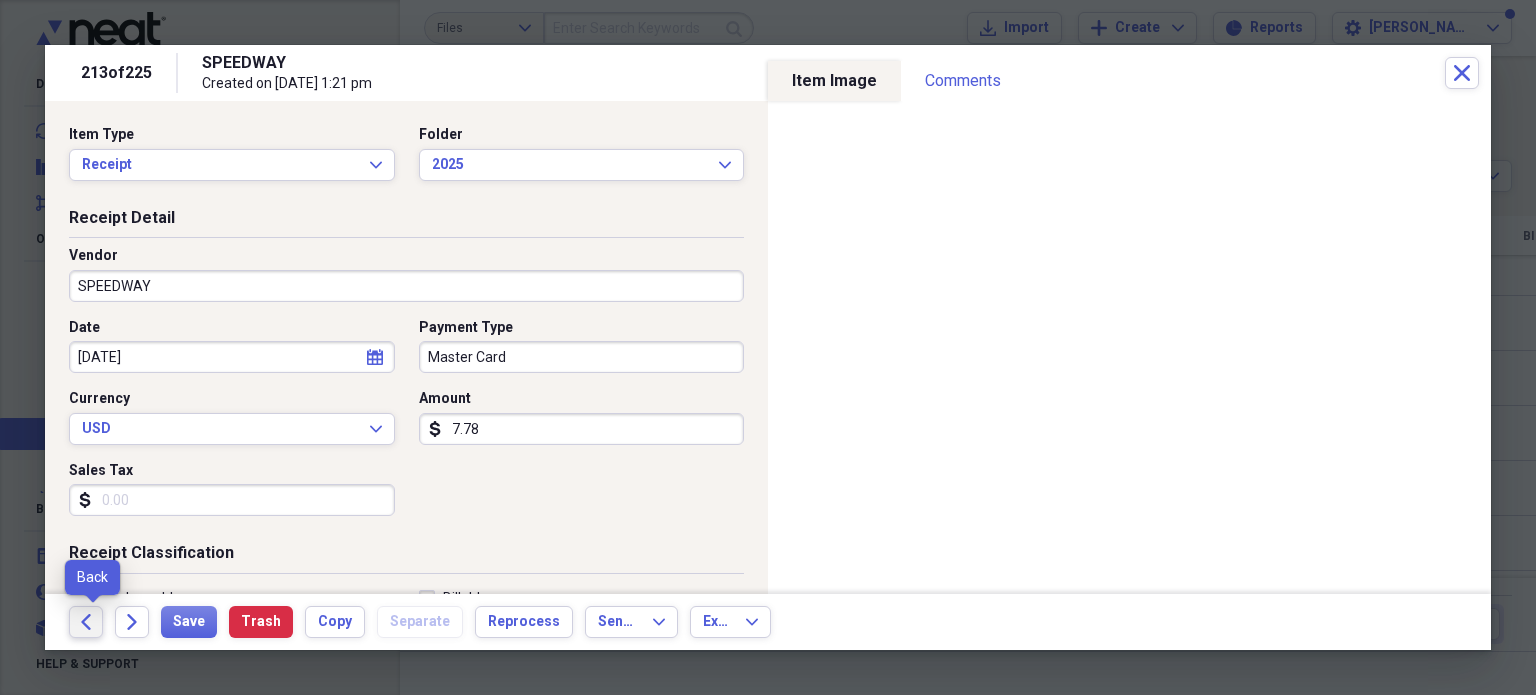 click on "Back" 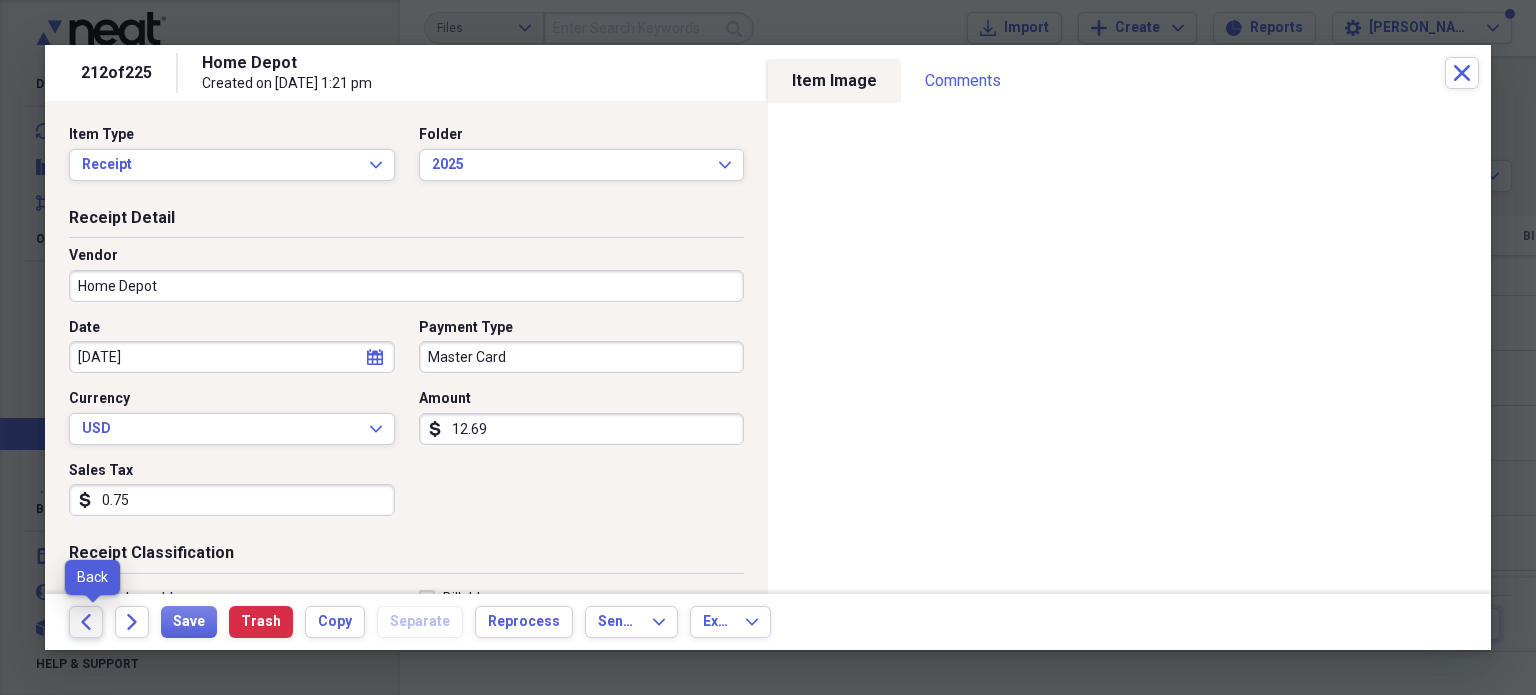 click on "Back" 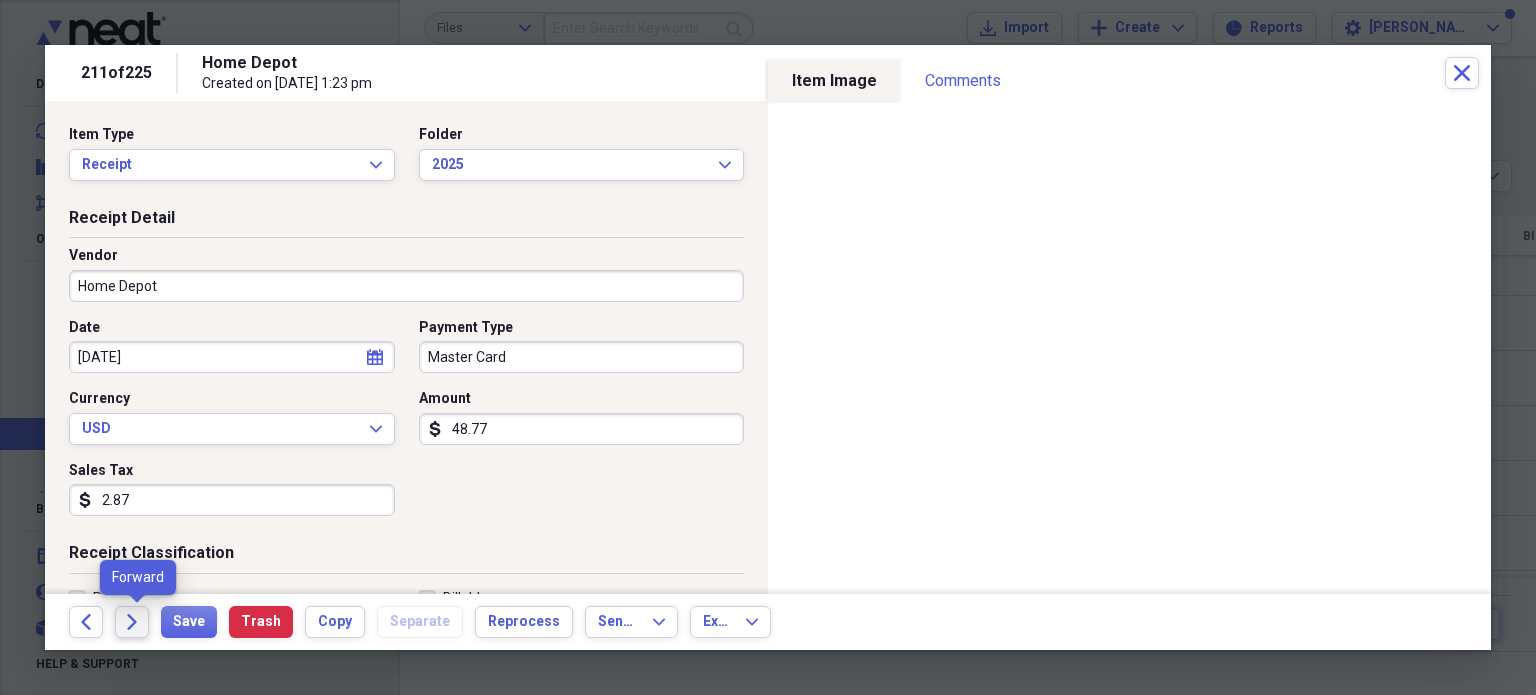 click on "Forward" 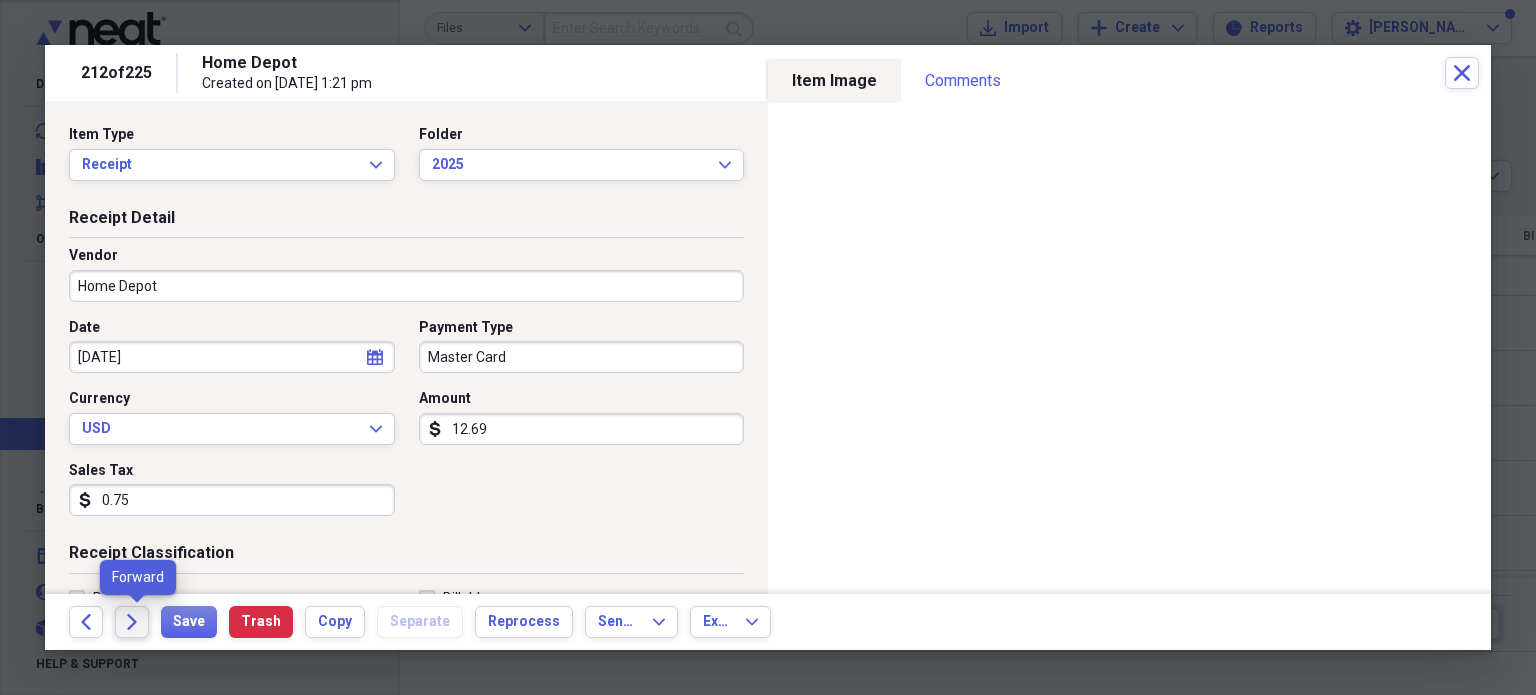 click on "Forward" 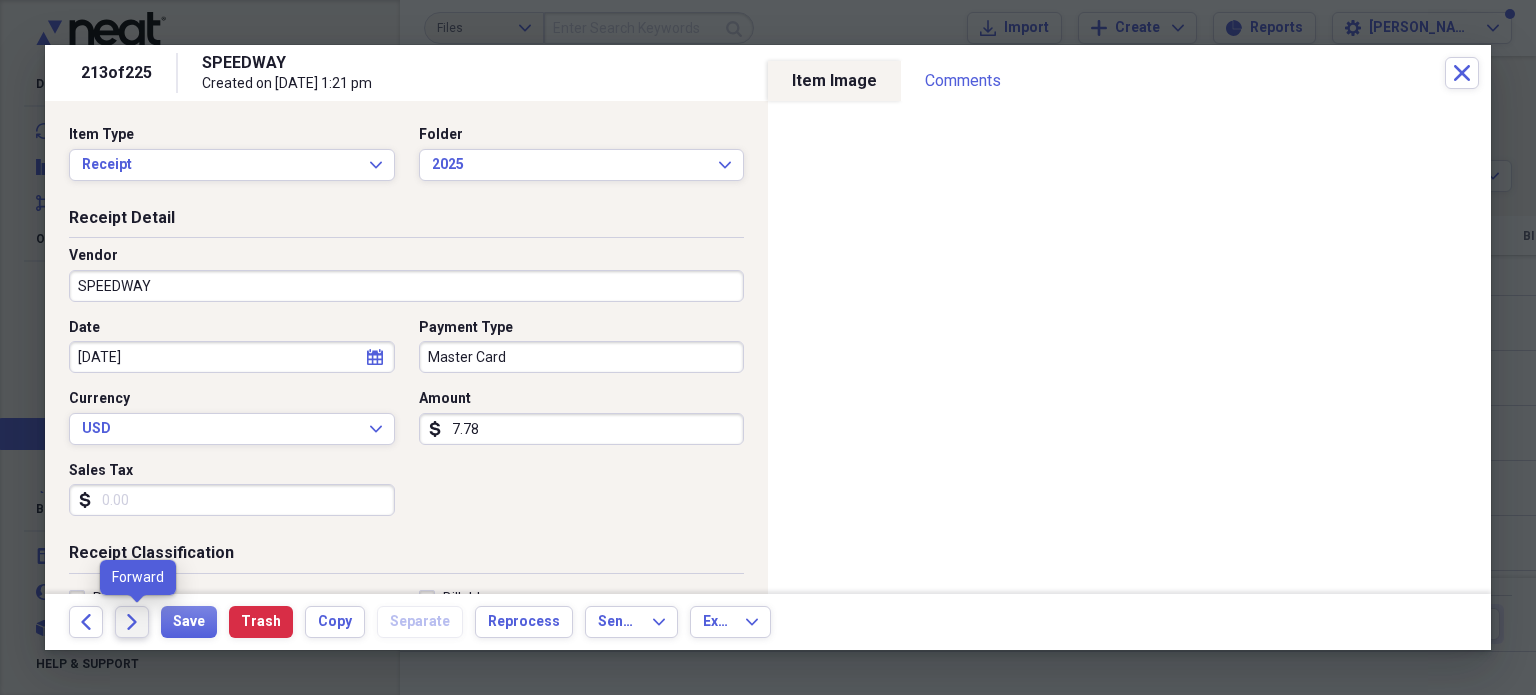 click on "Forward" 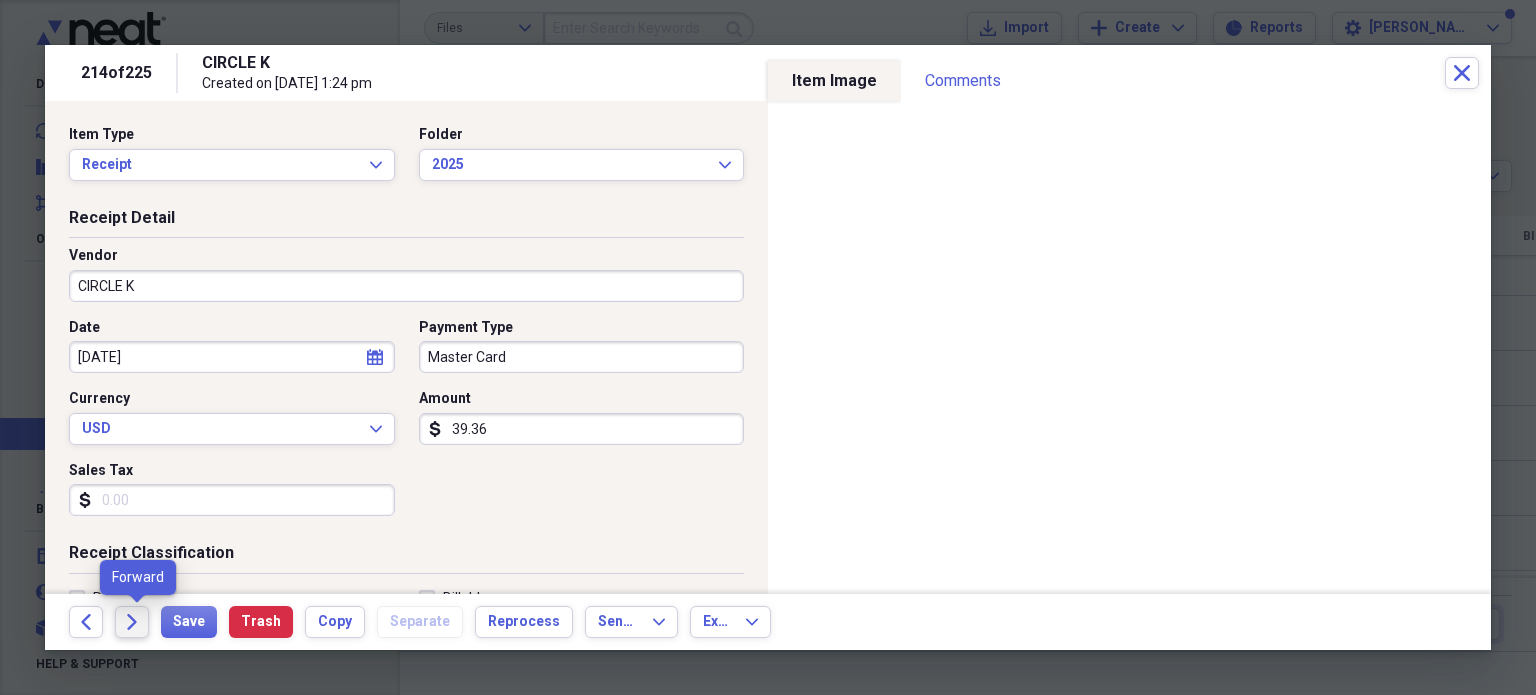 click on "Forward" 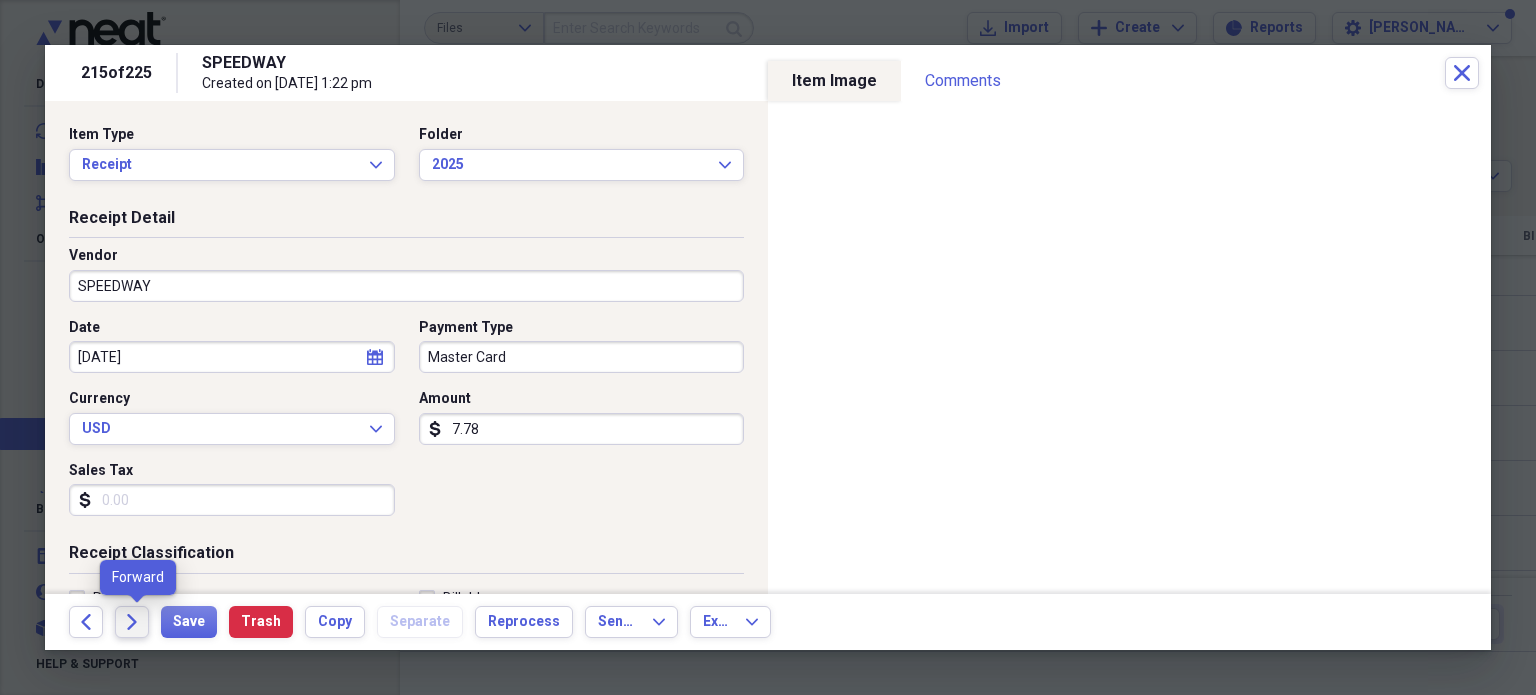 click on "Forward" at bounding box center [132, 622] 